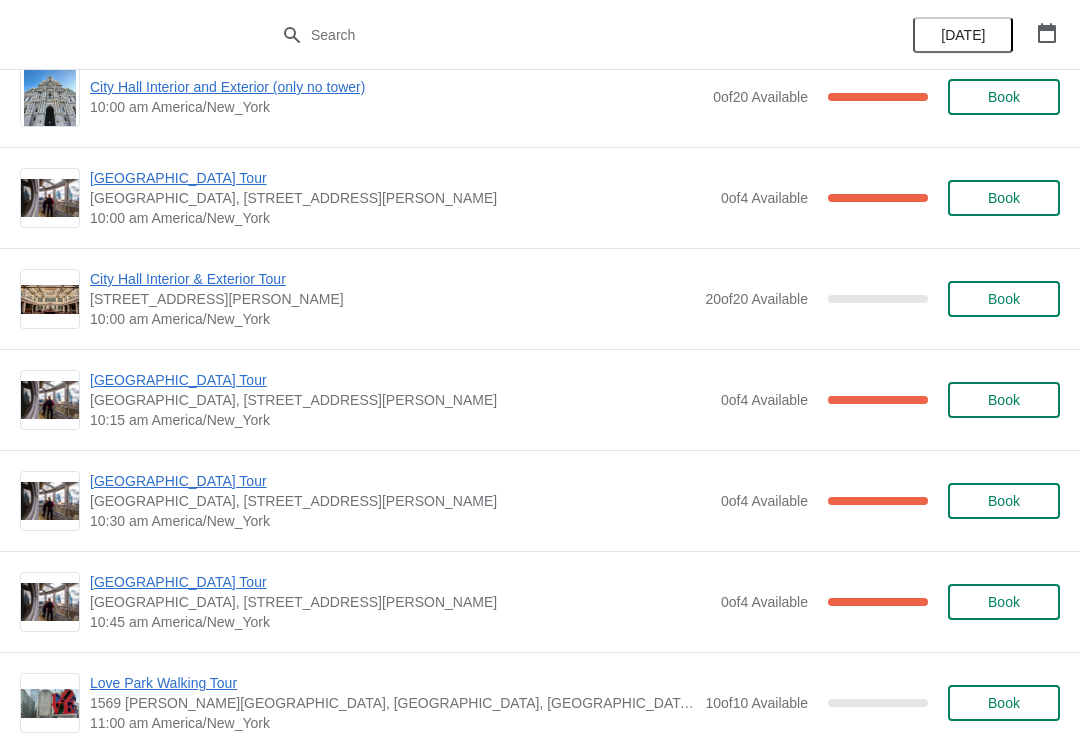 scroll, scrollTop: 27, scrollLeft: 0, axis: vertical 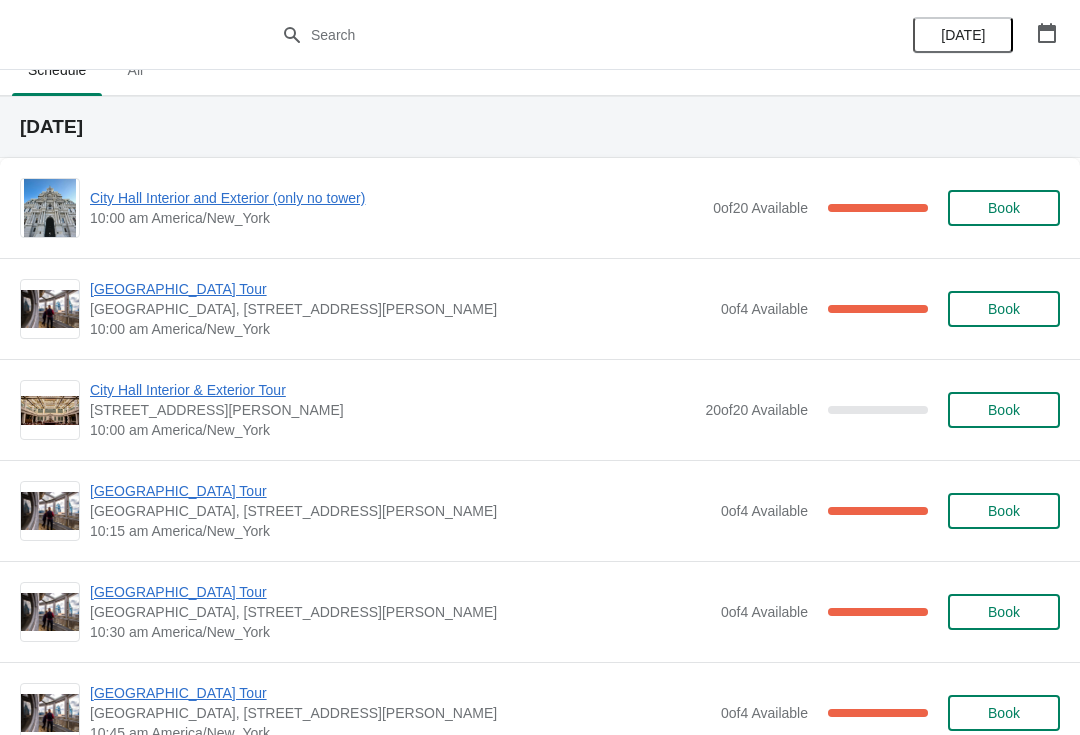 click on "City Hall Interior and Exterior (only no tower)" at bounding box center [396, 198] 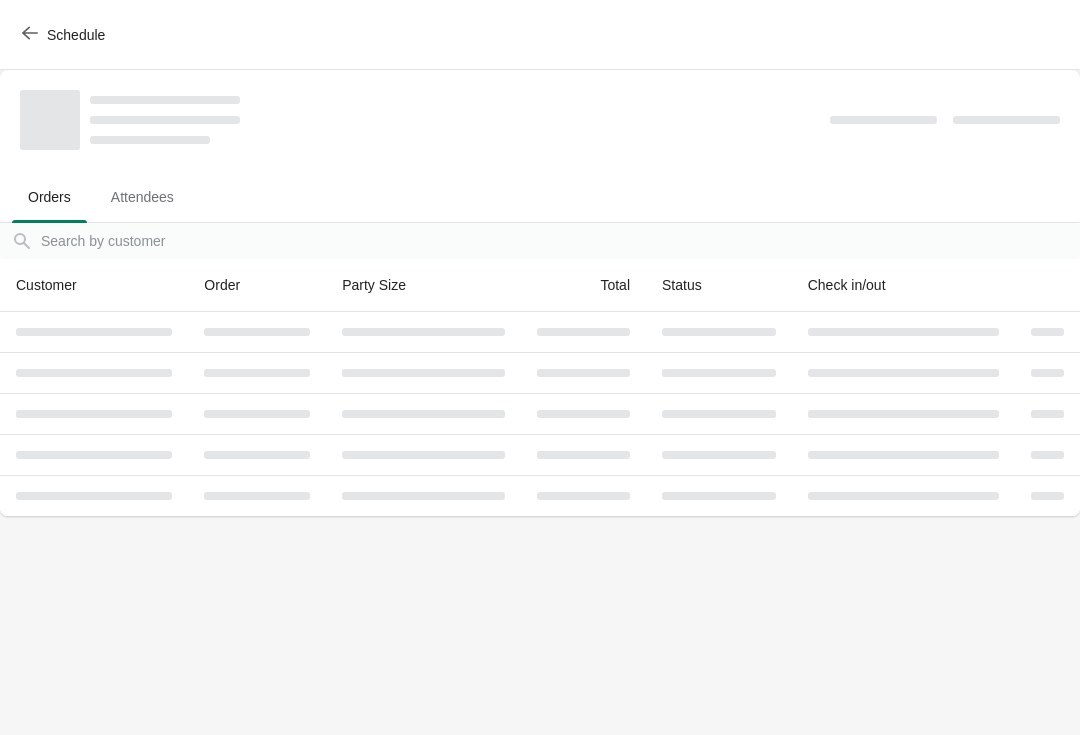 scroll, scrollTop: 0, scrollLeft: 0, axis: both 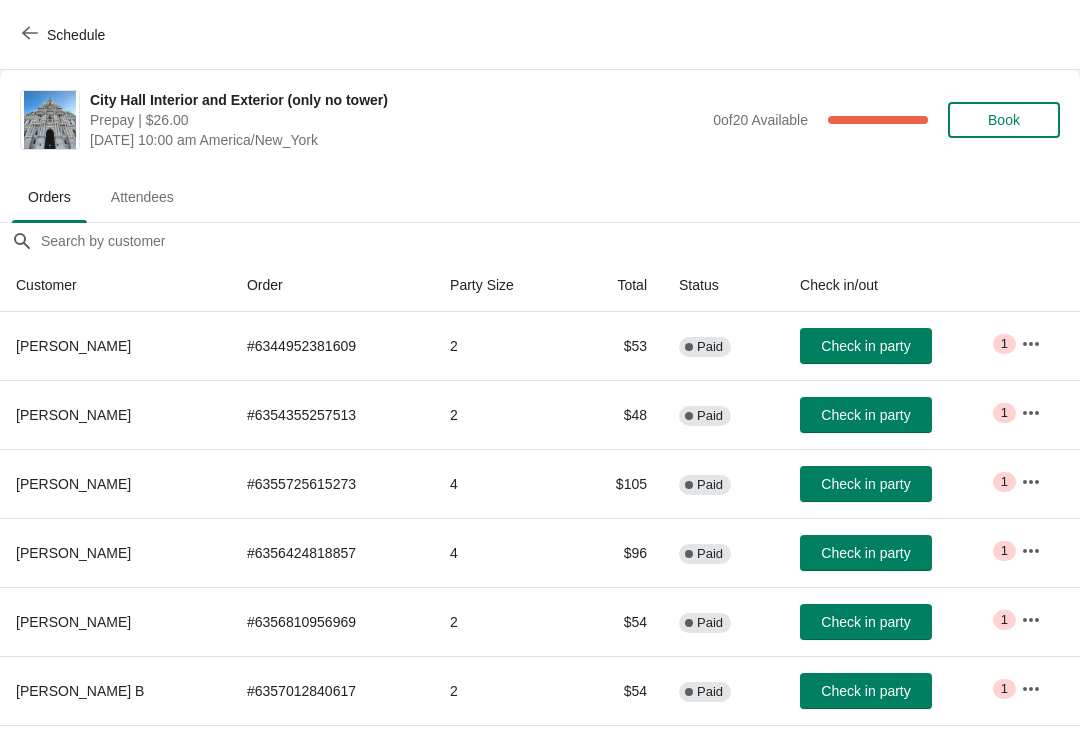 click on "Check in party" at bounding box center [865, 346] 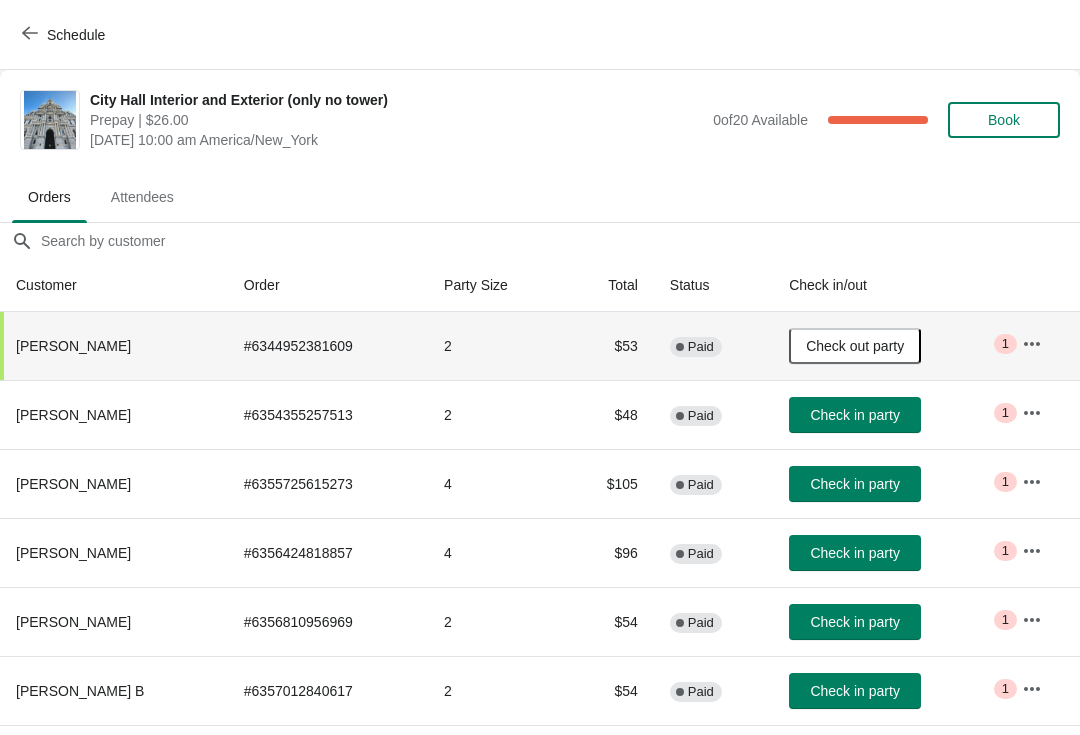 click 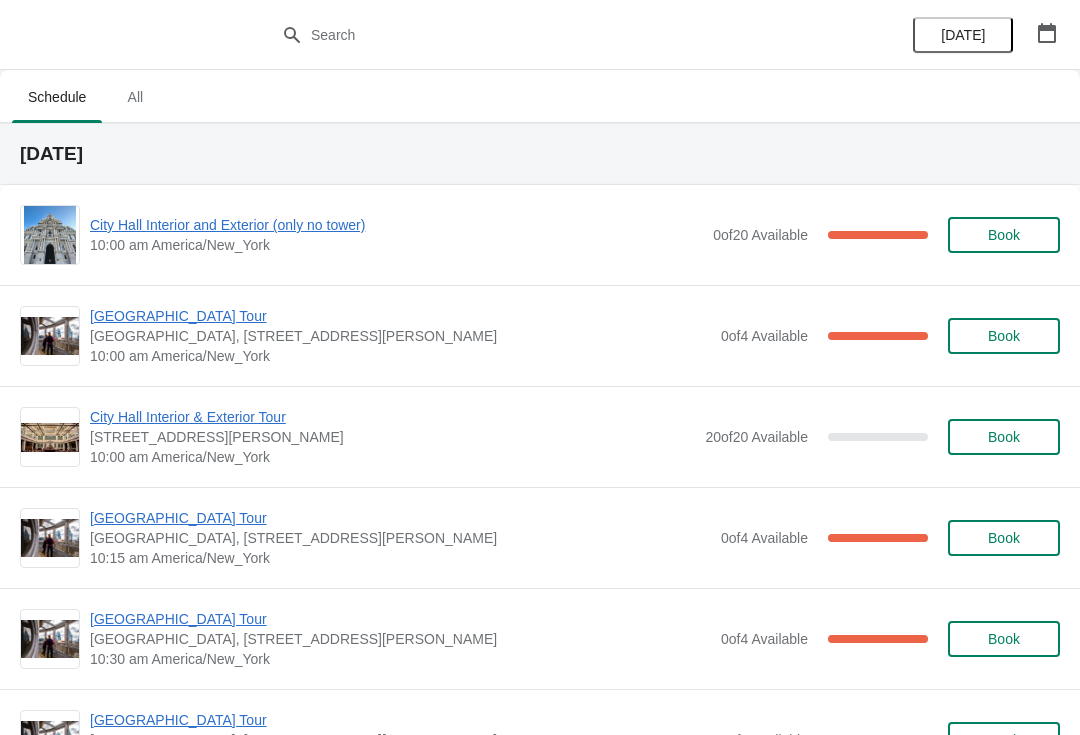 click on "[GEOGRAPHIC_DATA] Tour" at bounding box center (400, 316) 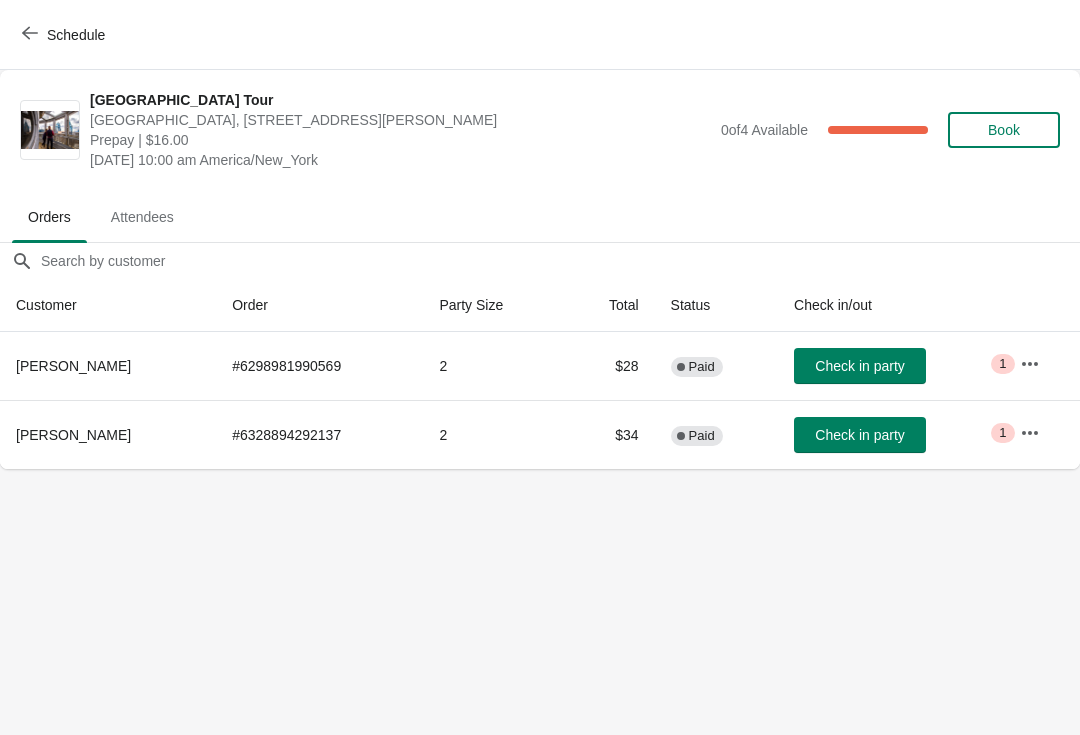 click on "Check in party" at bounding box center [859, 366] 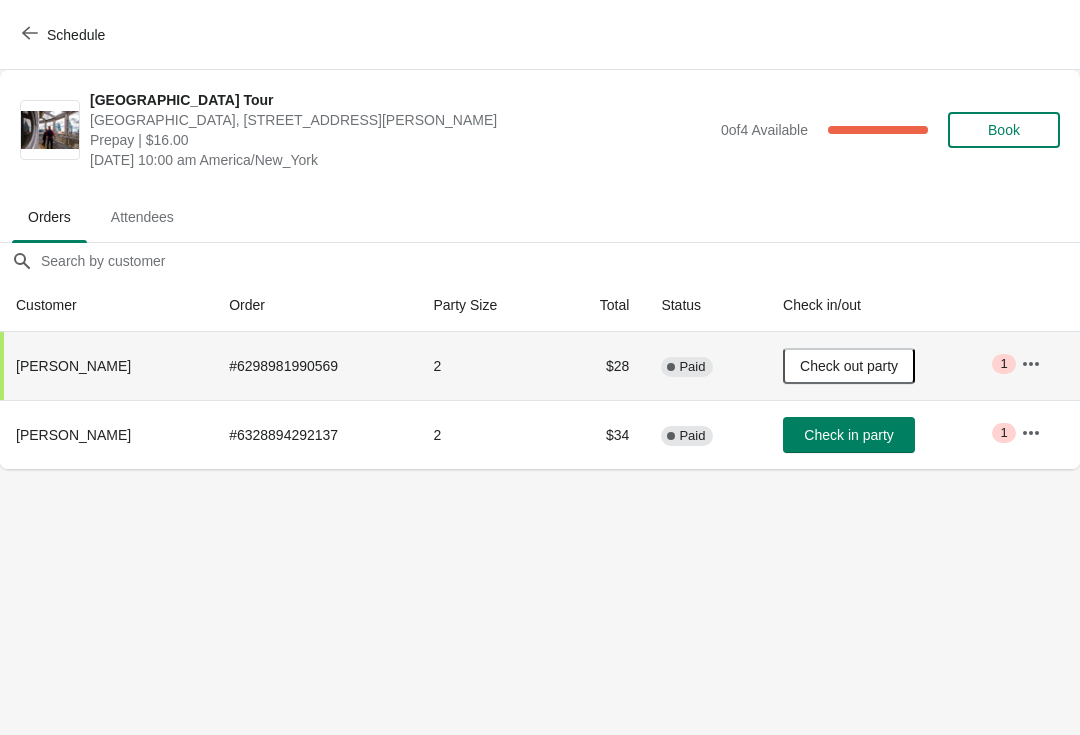 click 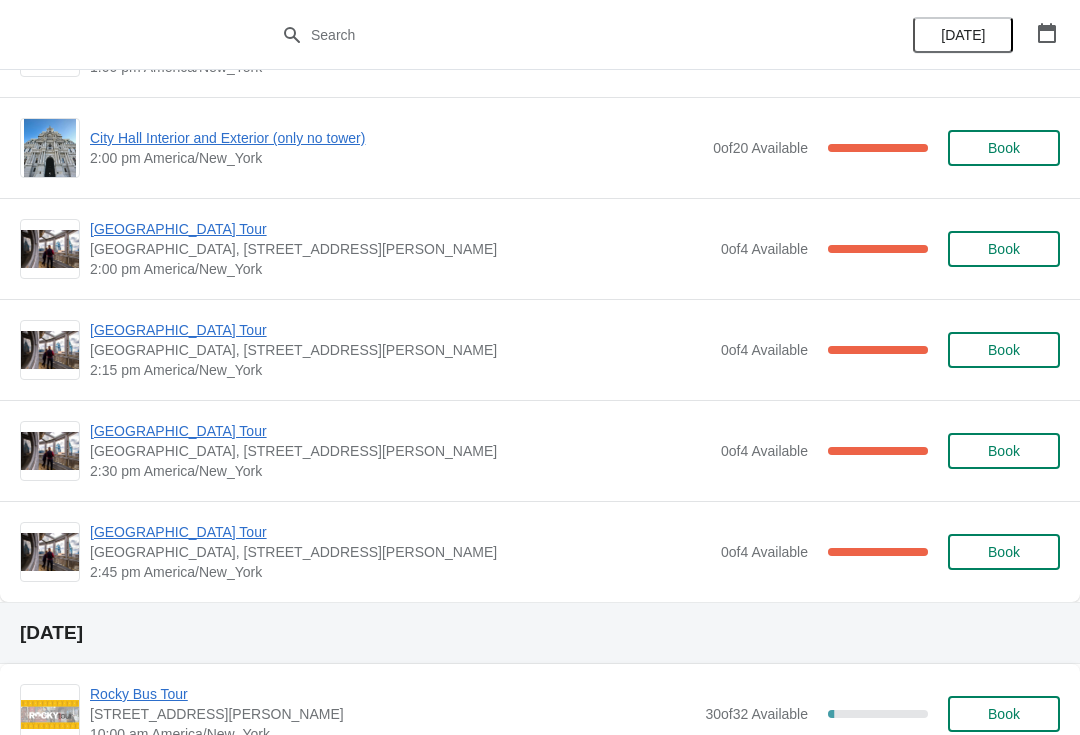scroll, scrollTop: 1576, scrollLeft: 0, axis: vertical 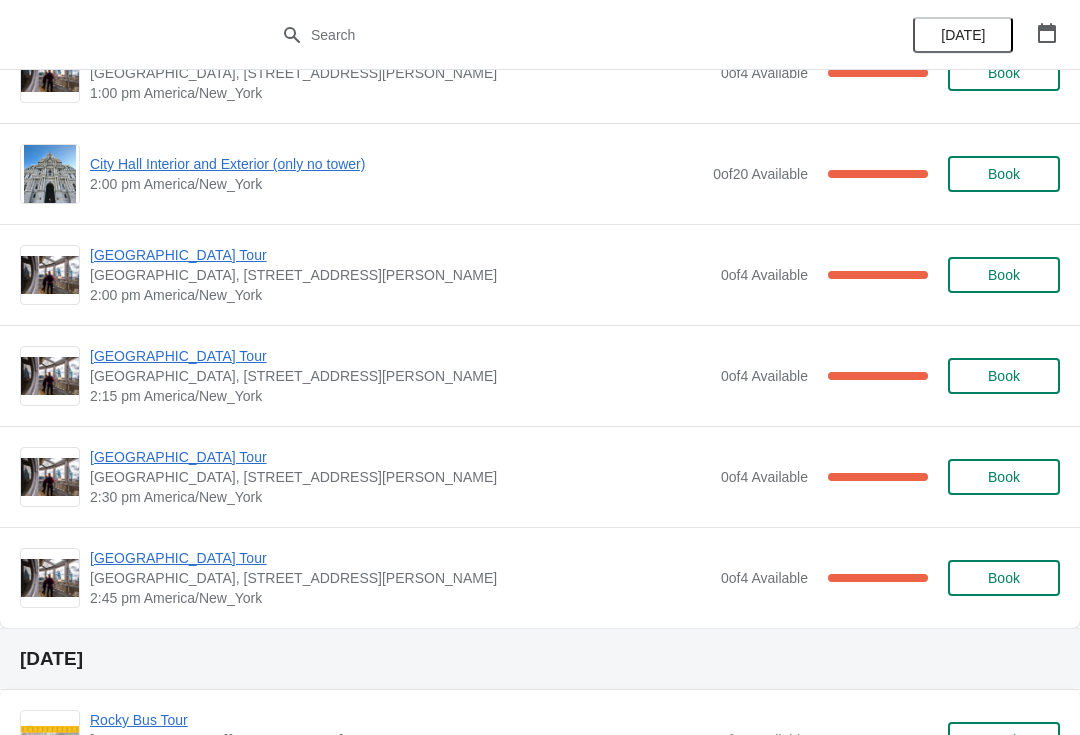 click on "[DATE]" at bounding box center [963, 35] 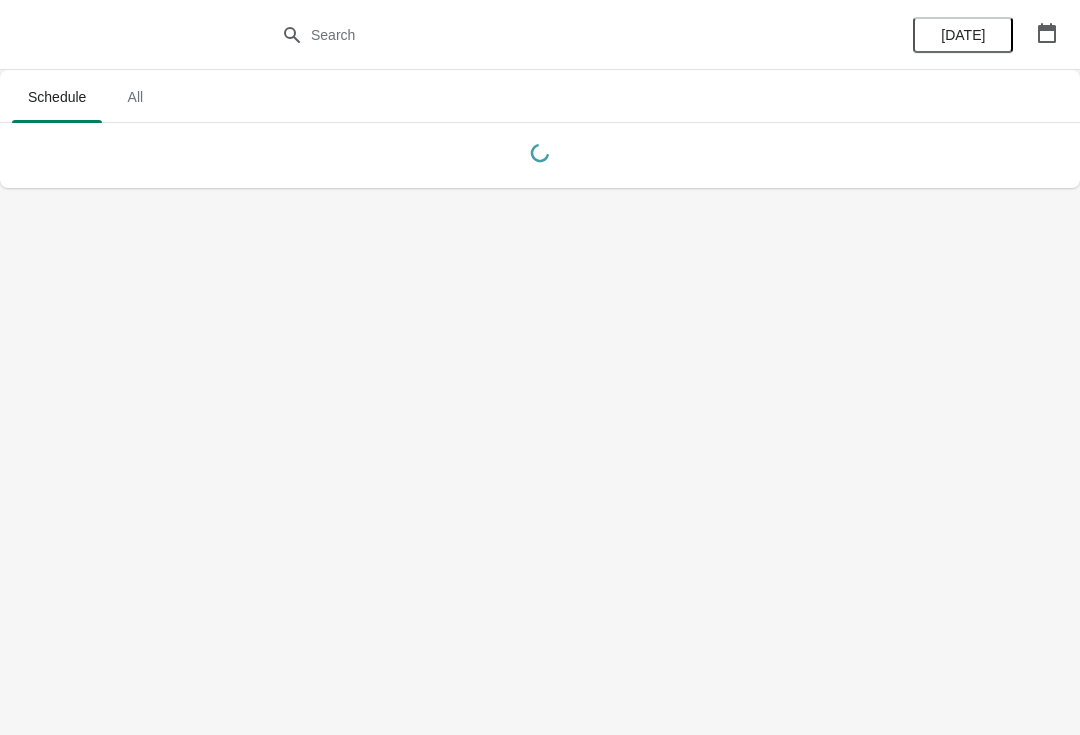 scroll, scrollTop: 0, scrollLeft: 0, axis: both 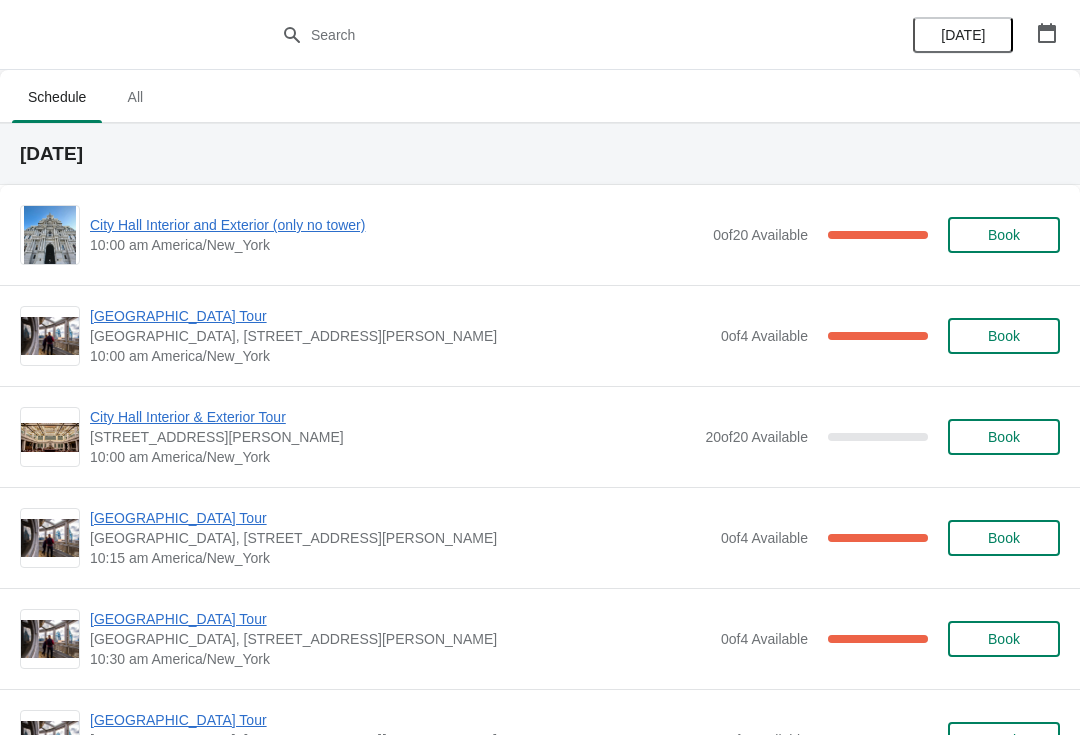 click on "City Hall Interior and Exterior (only no tower)" at bounding box center (396, 225) 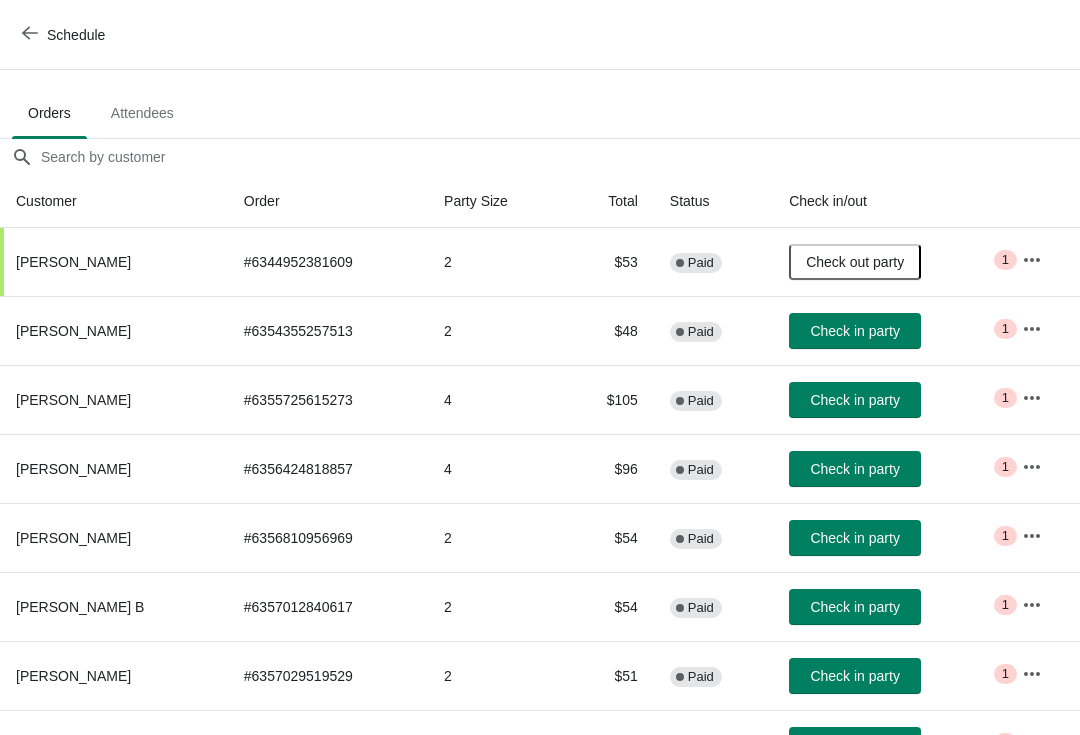scroll, scrollTop: 85, scrollLeft: 0, axis: vertical 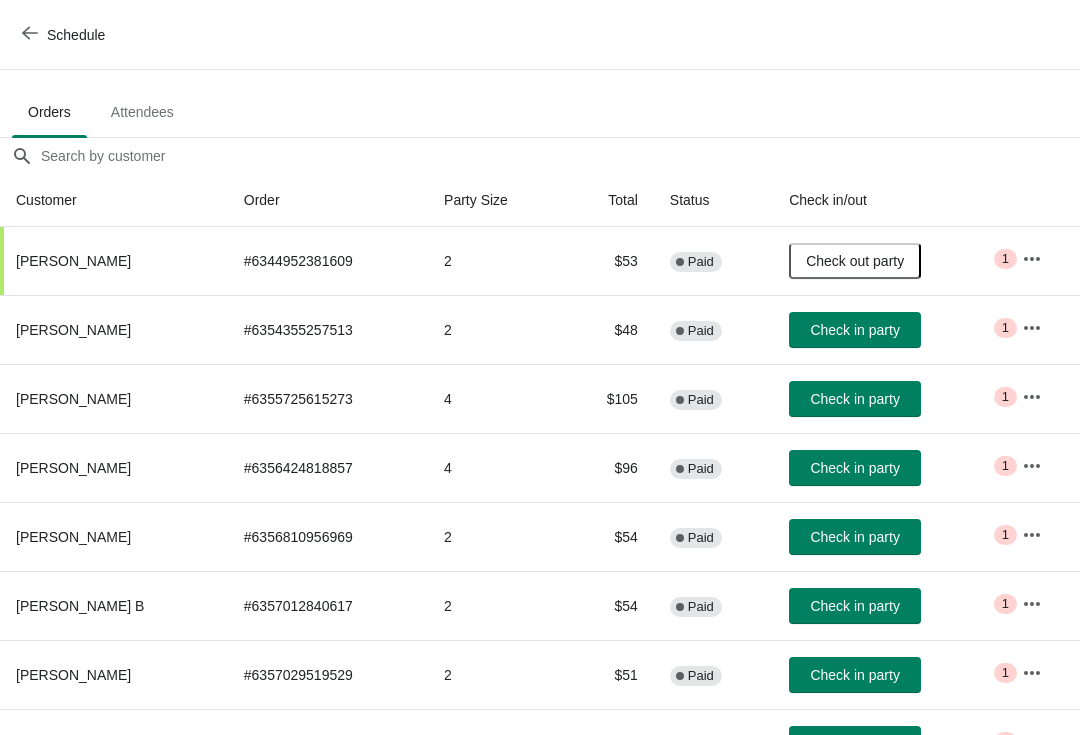 click on "Check in party" at bounding box center [854, 468] 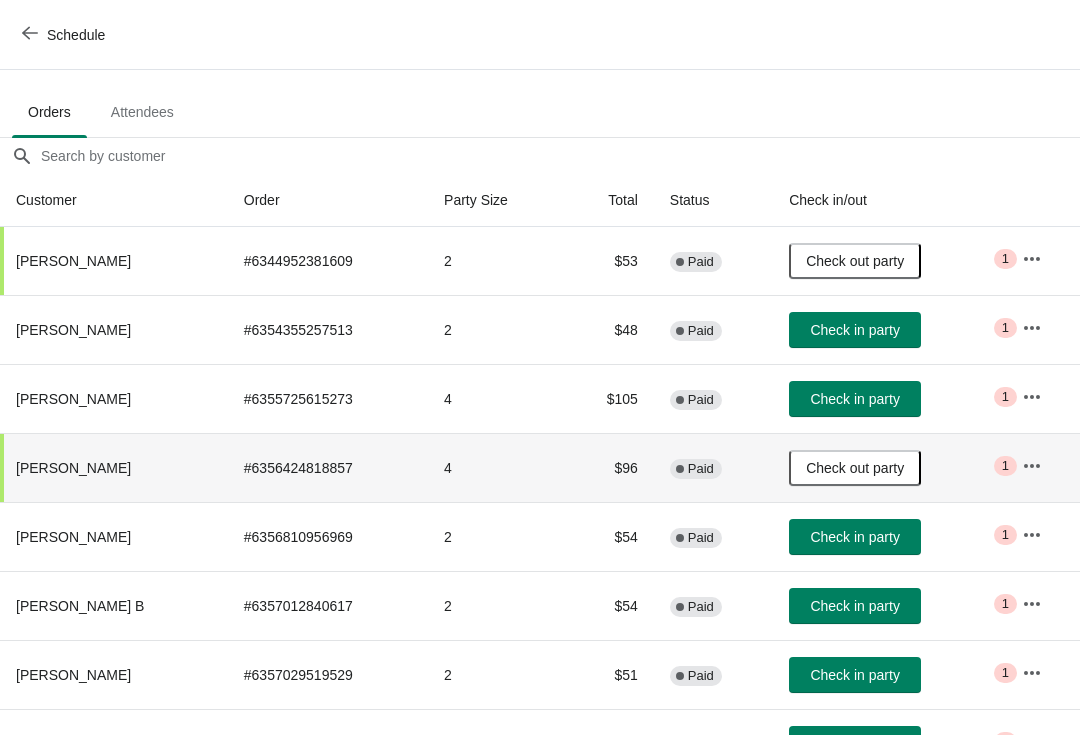 click 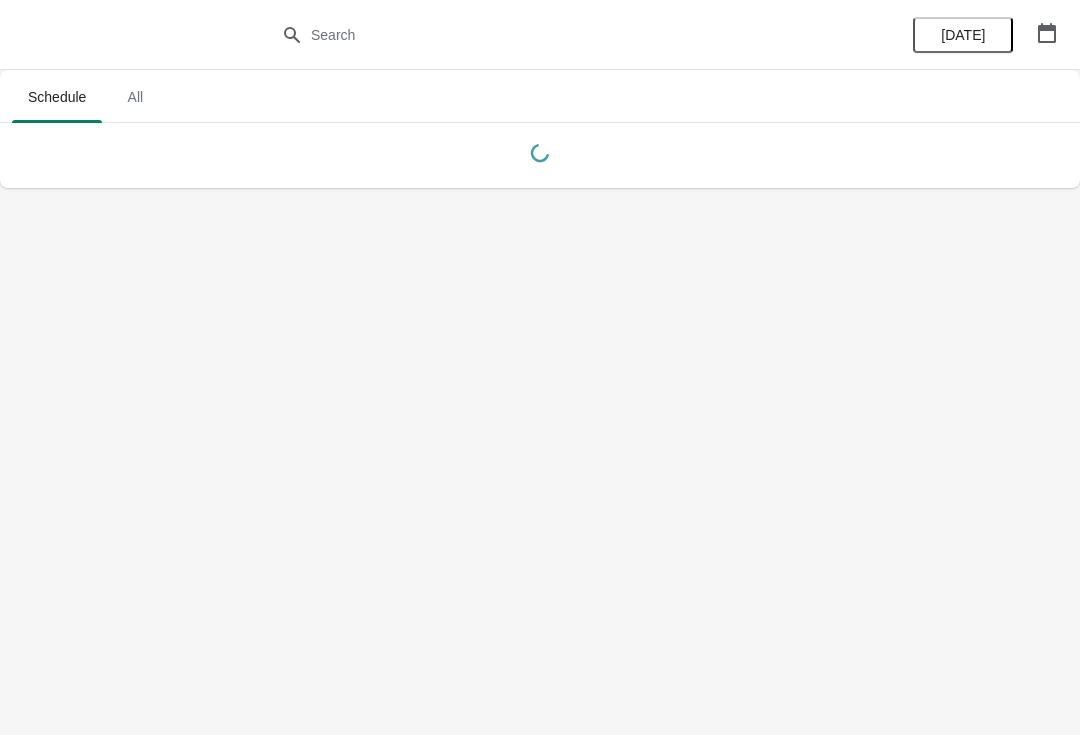 scroll, scrollTop: 0, scrollLeft: 0, axis: both 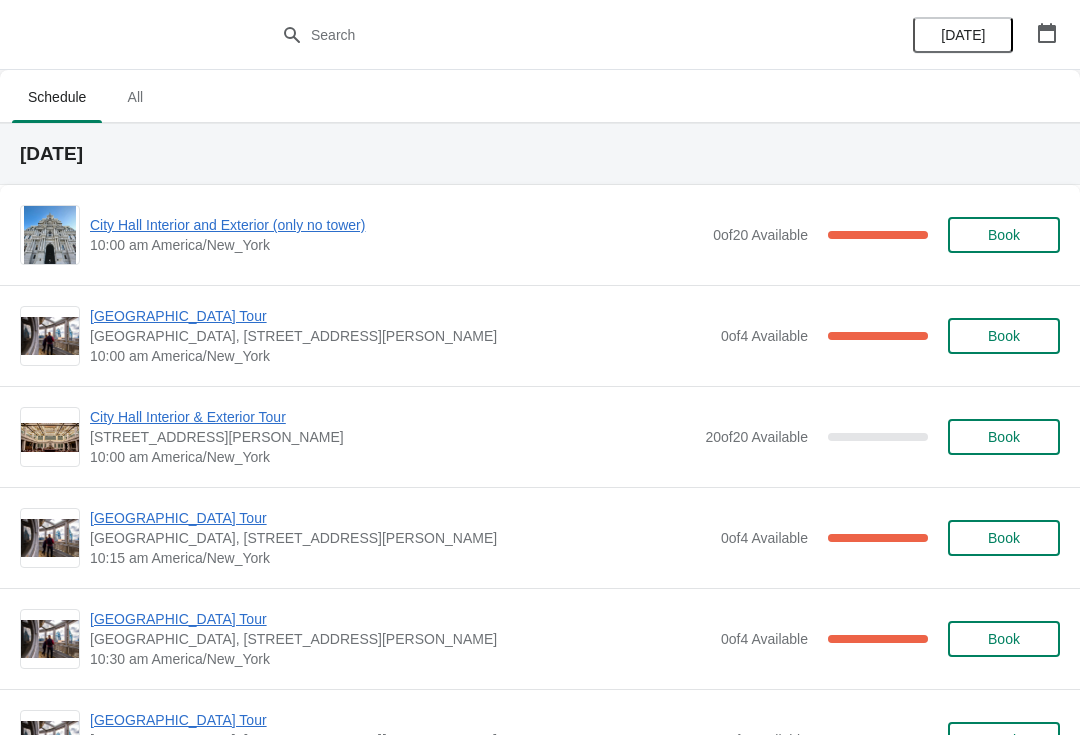 click on "Book" at bounding box center [1004, 235] 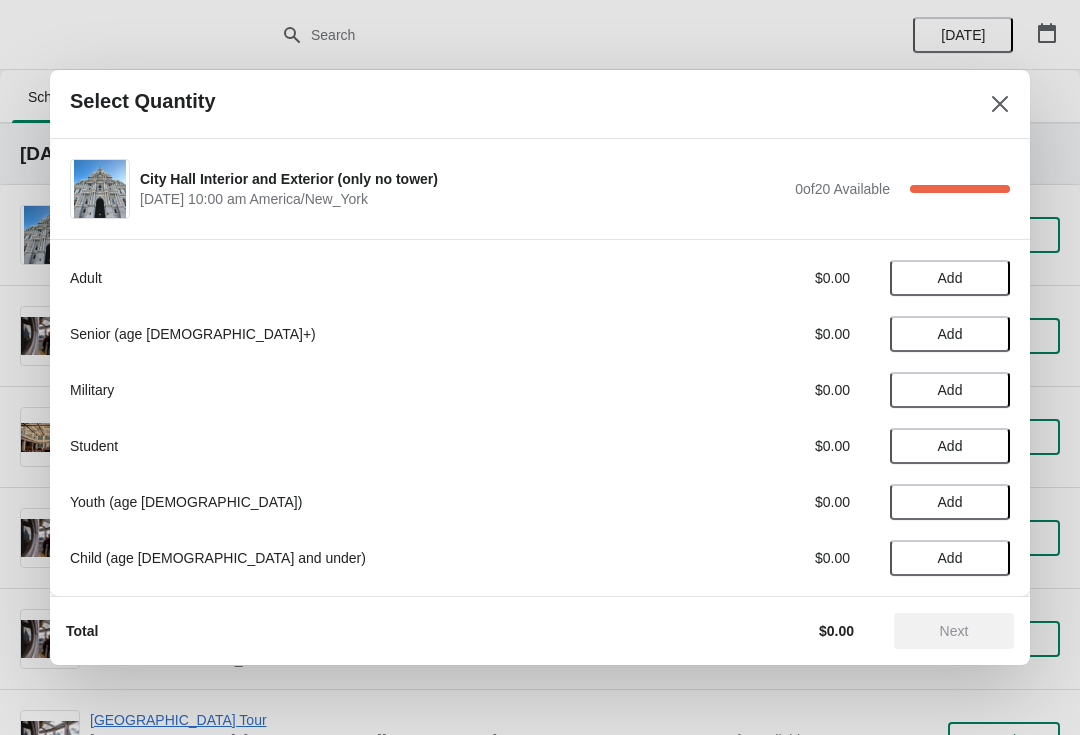 click on "Add" at bounding box center [950, 278] 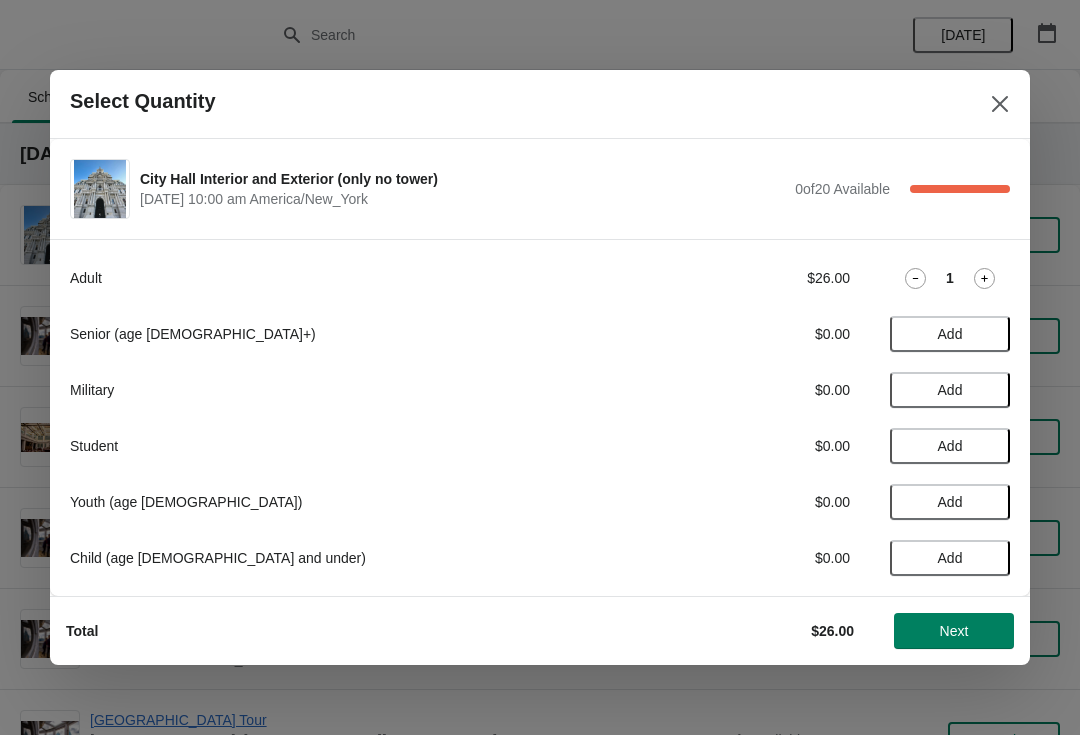 click on "Next" at bounding box center [954, 631] 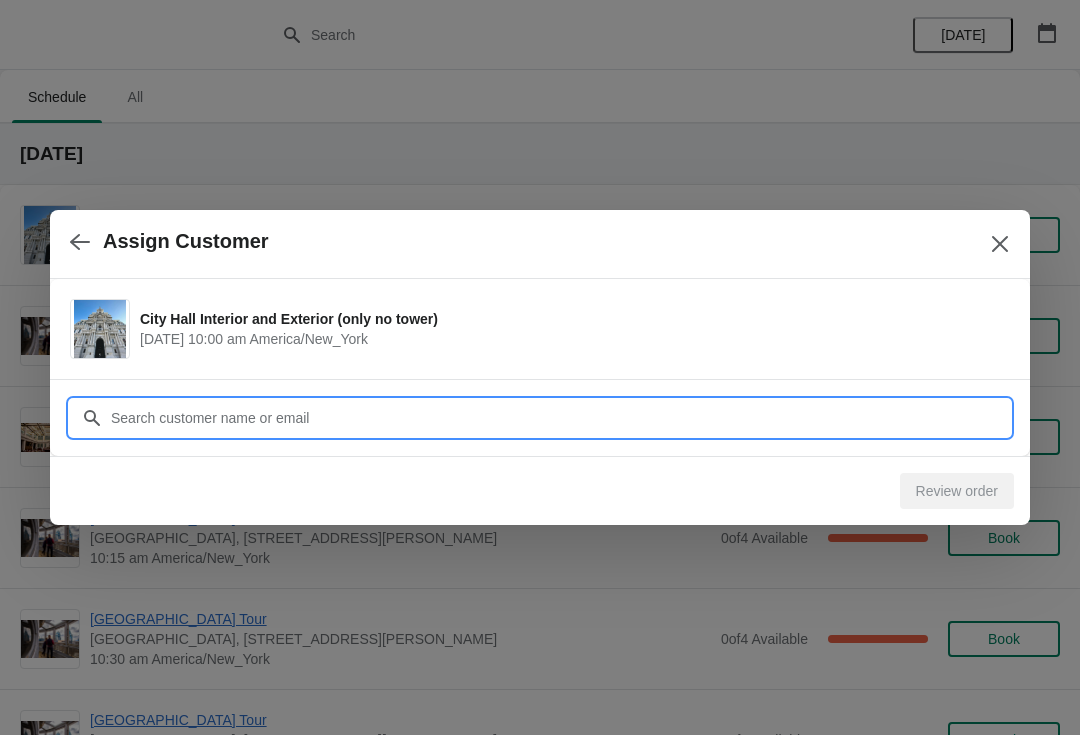 click on "Customer" at bounding box center (560, 418) 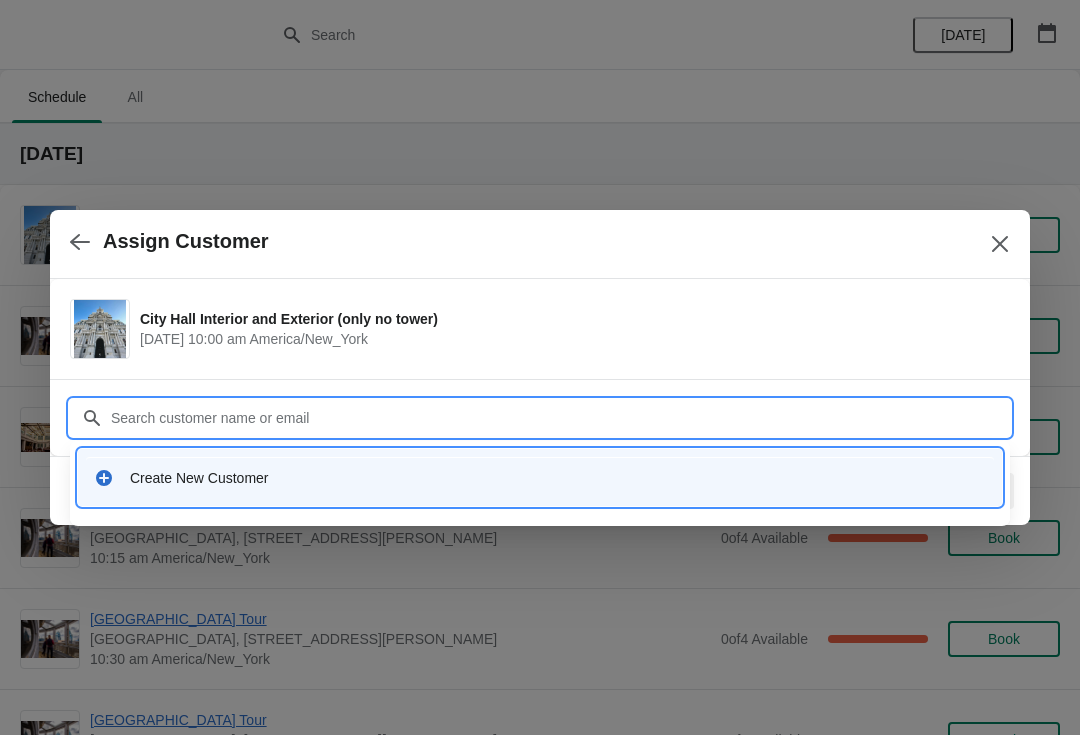 click on "Create New Customer" at bounding box center (558, 478) 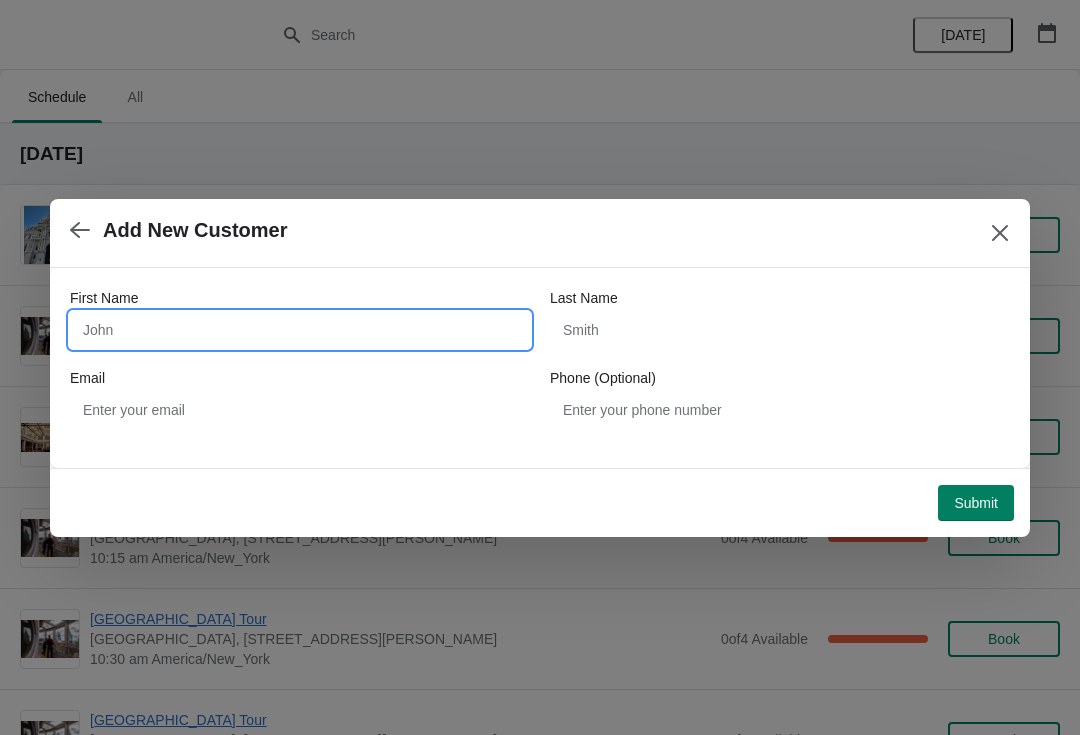 click on "First Name" at bounding box center [300, 330] 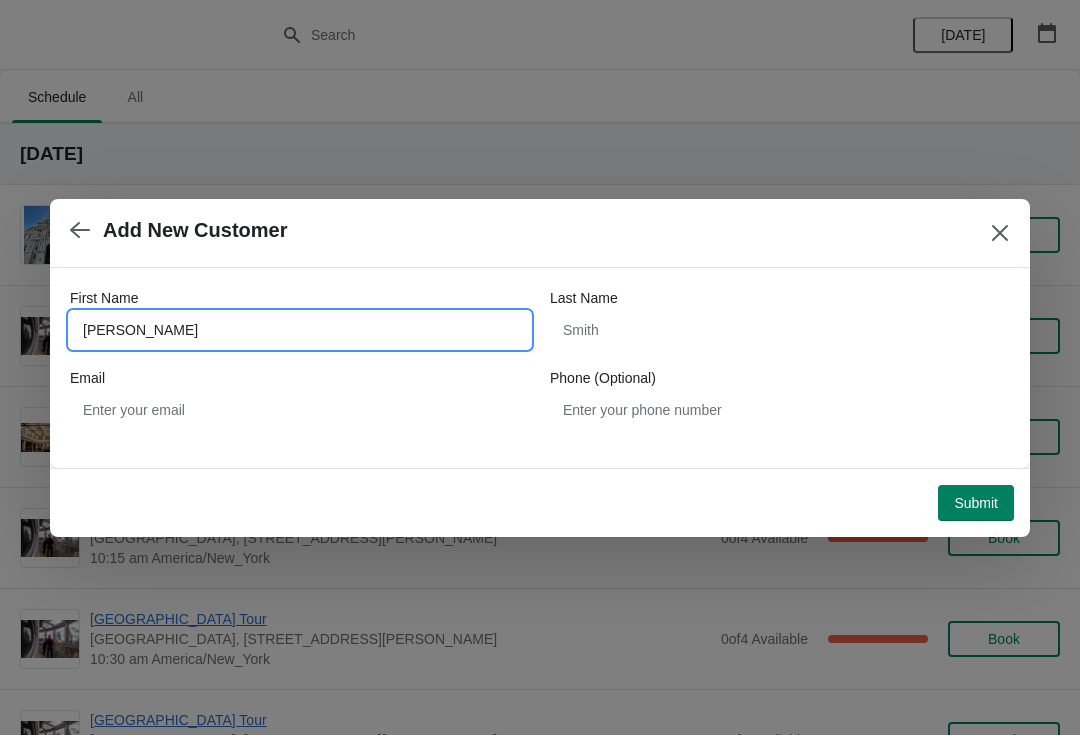 type on "Manuel" 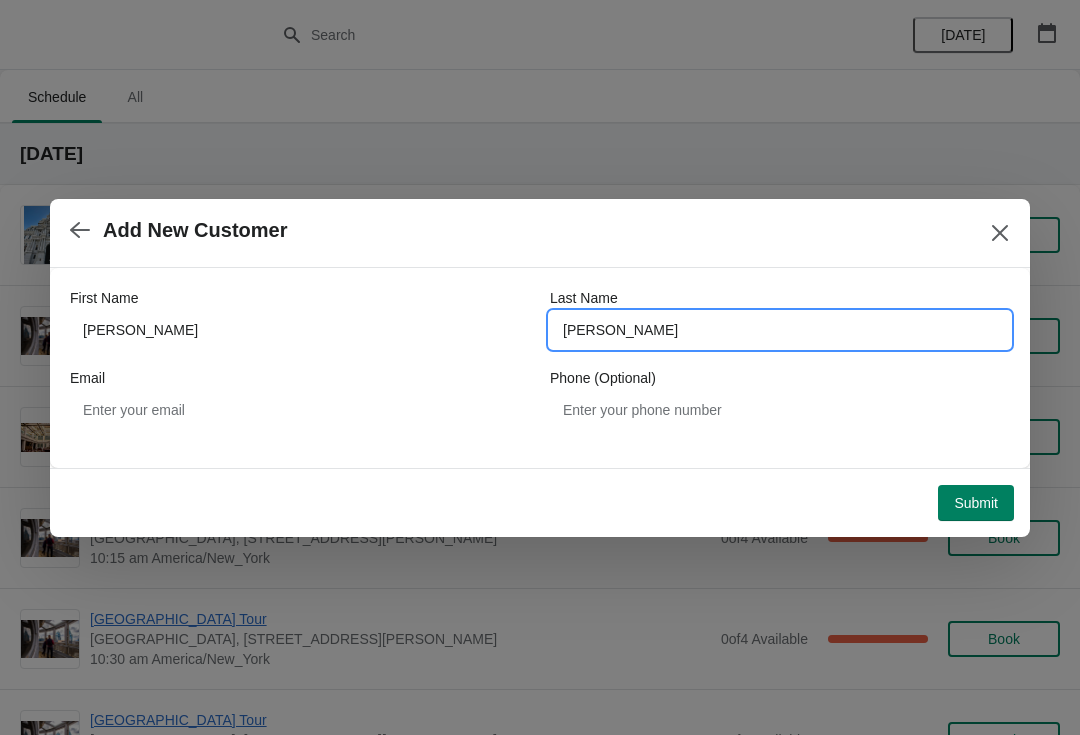 type on "Acosta" 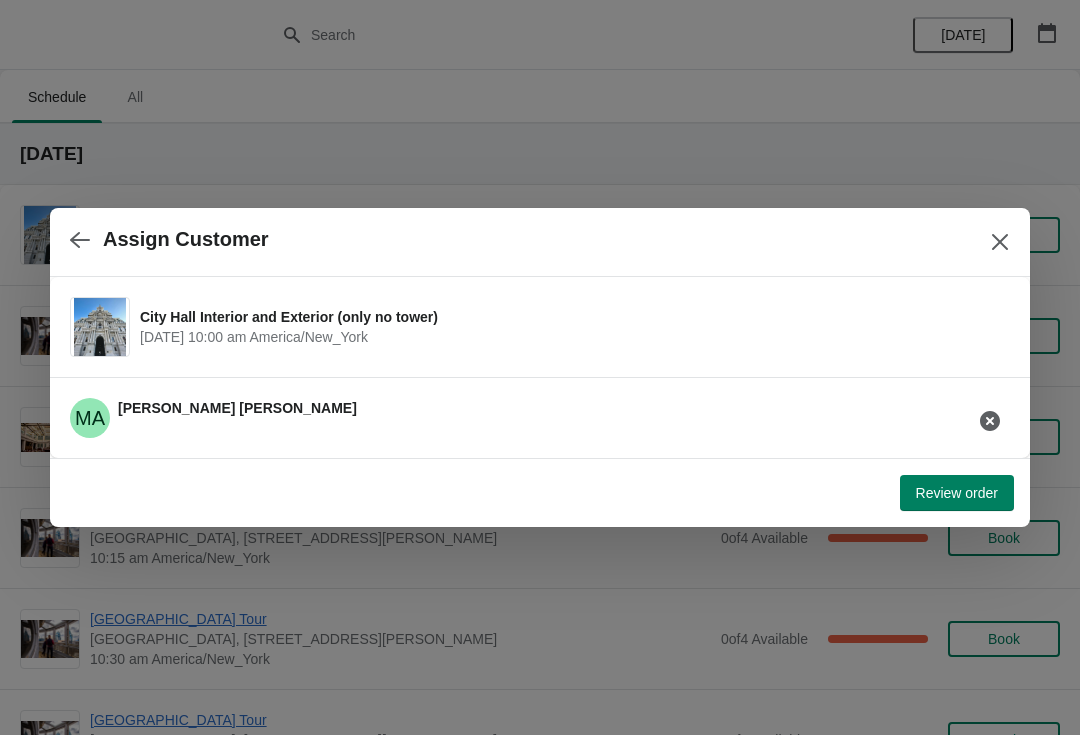click on "Review order" at bounding box center (957, 493) 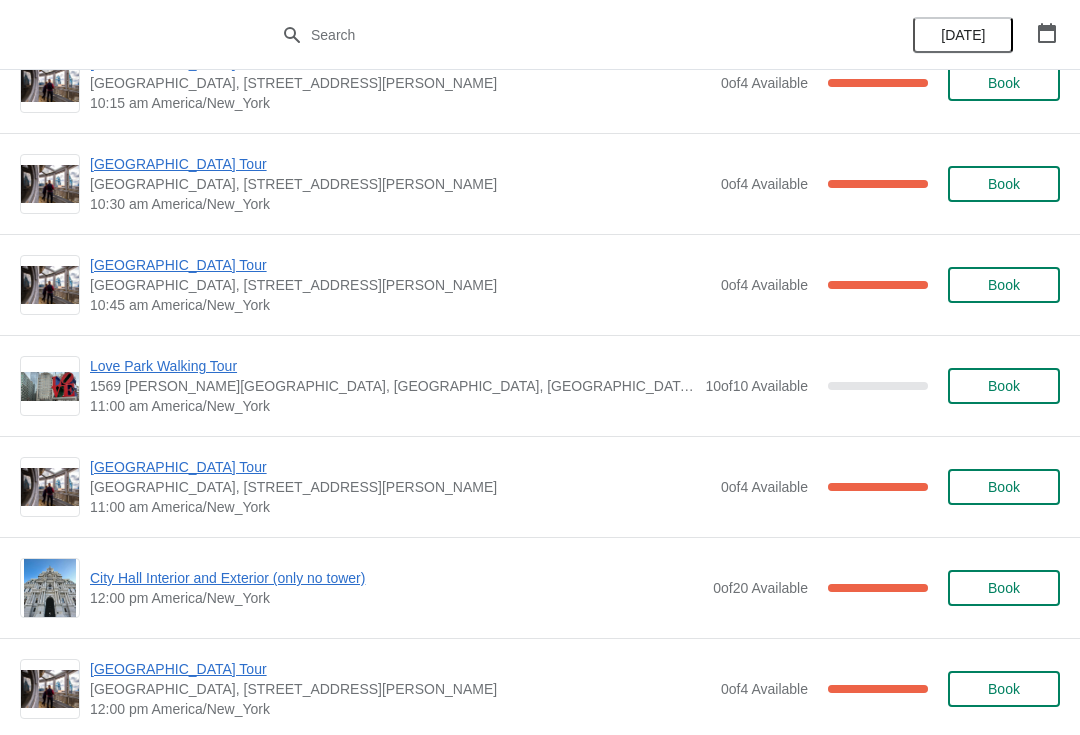 scroll, scrollTop: 456, scrollLeft: 0, axis: vertical 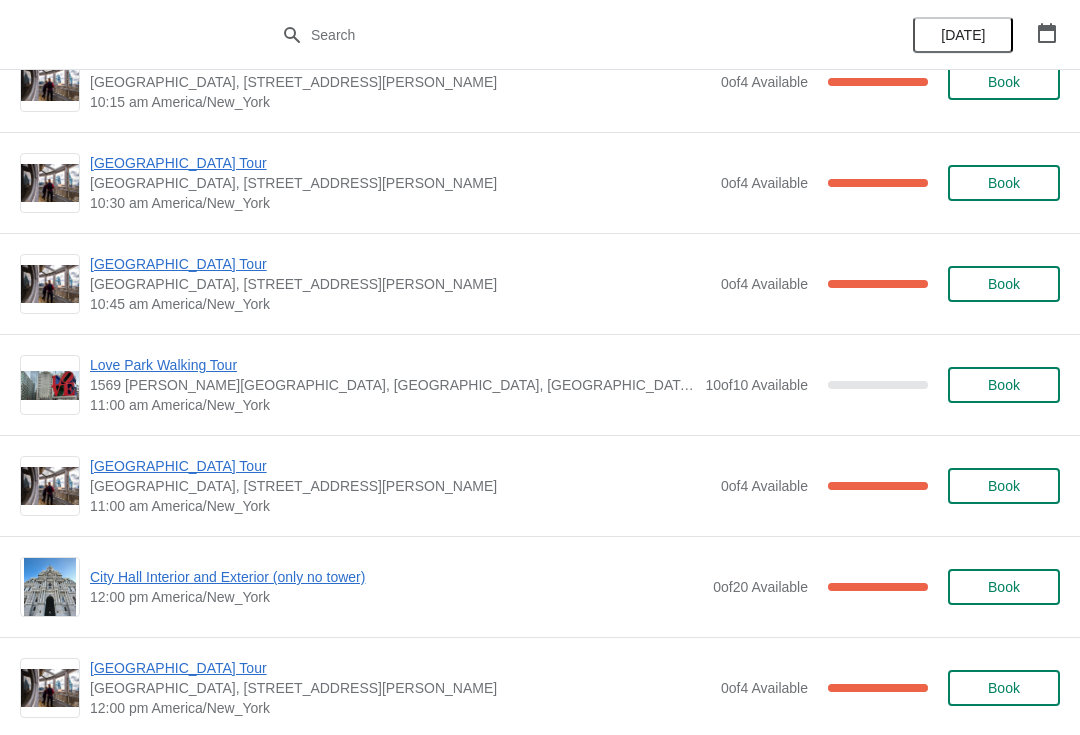 click on "Book" at bounding box center (1004, 486) 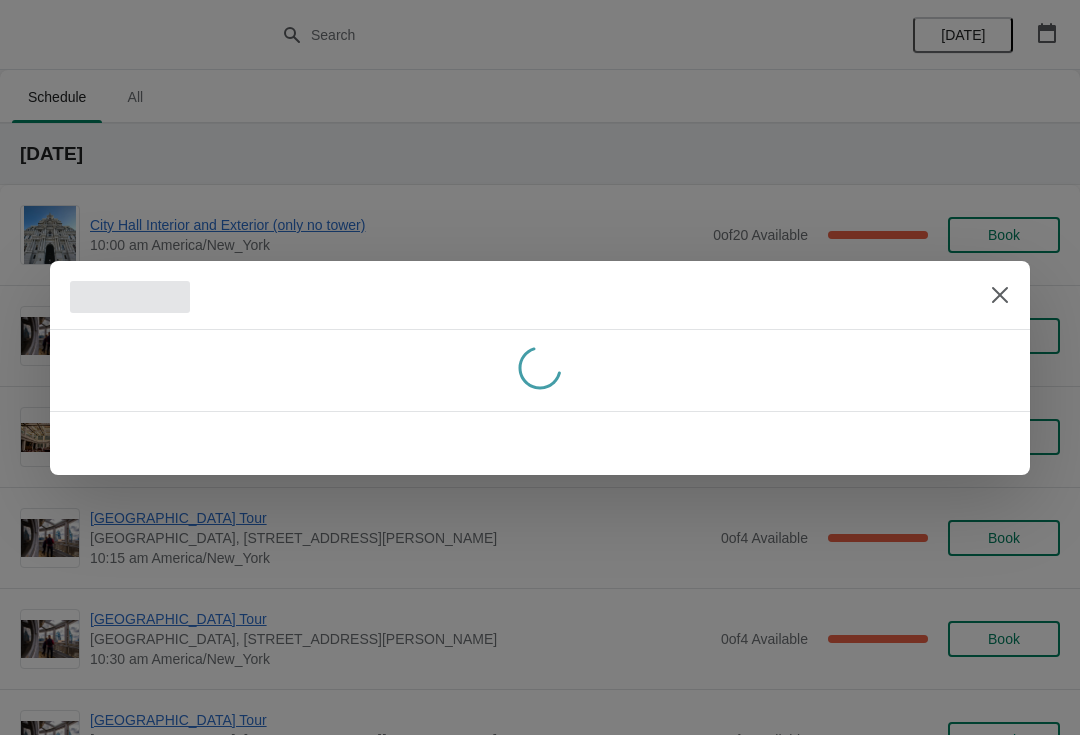 scroll, scrollTop: 0, scrollLeft: 0, axis: both 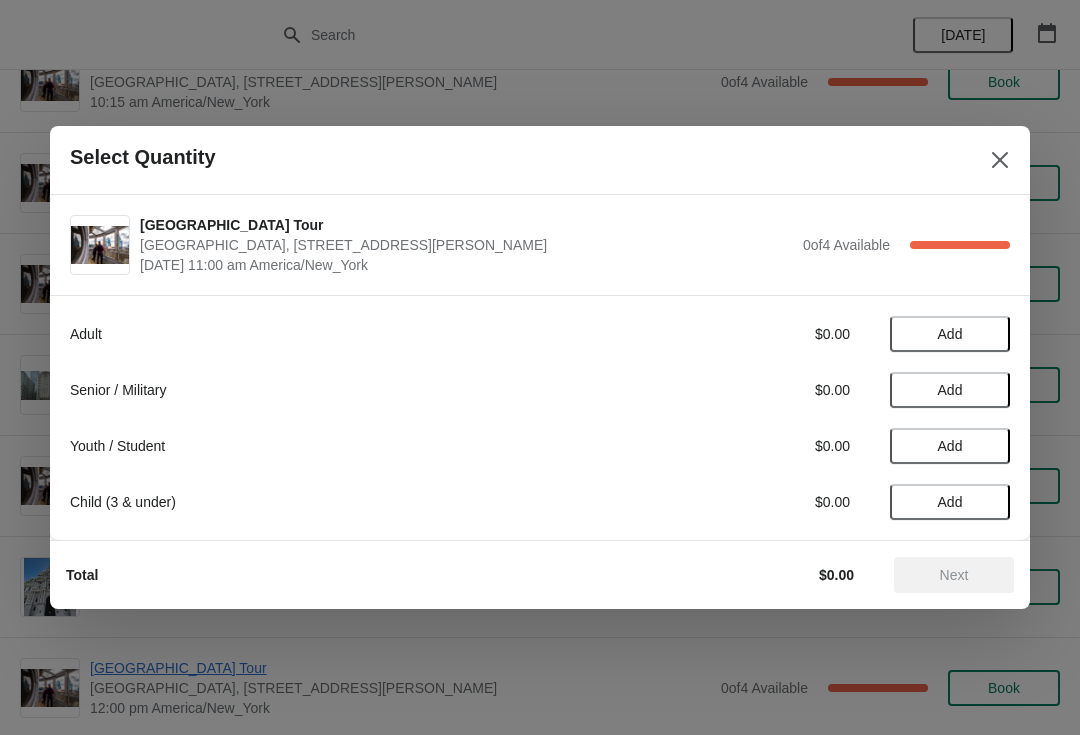 click on "Add" at bounding box center [950, 334] 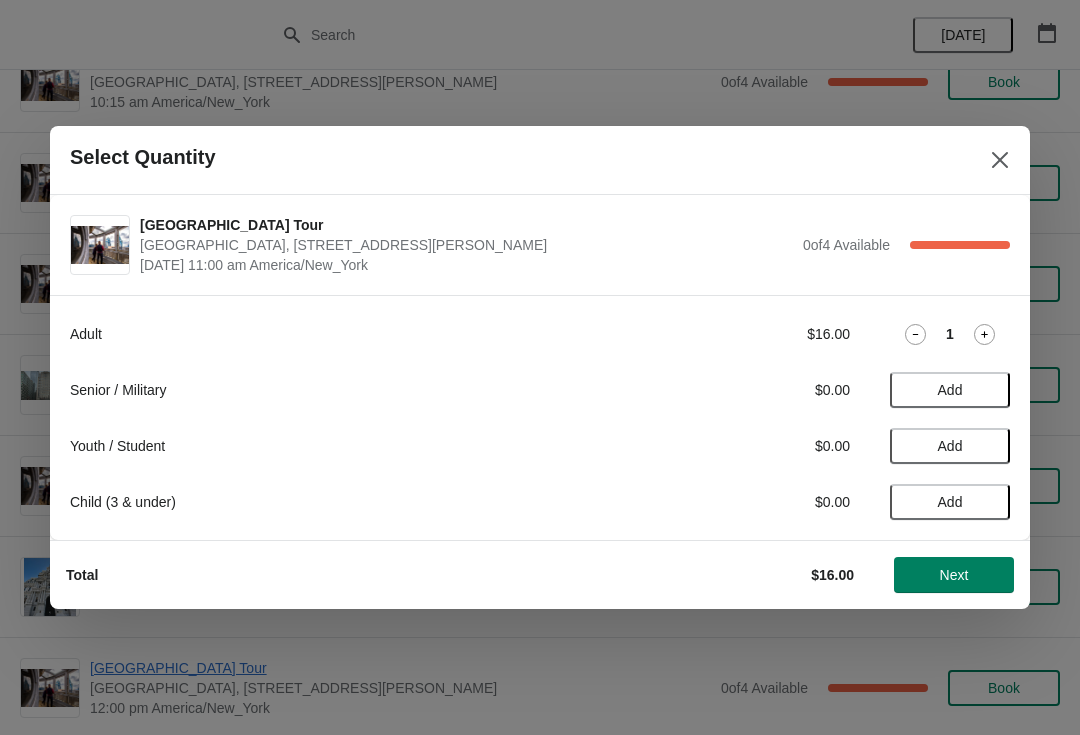 click on "Next" at bounding box center (954, 575) 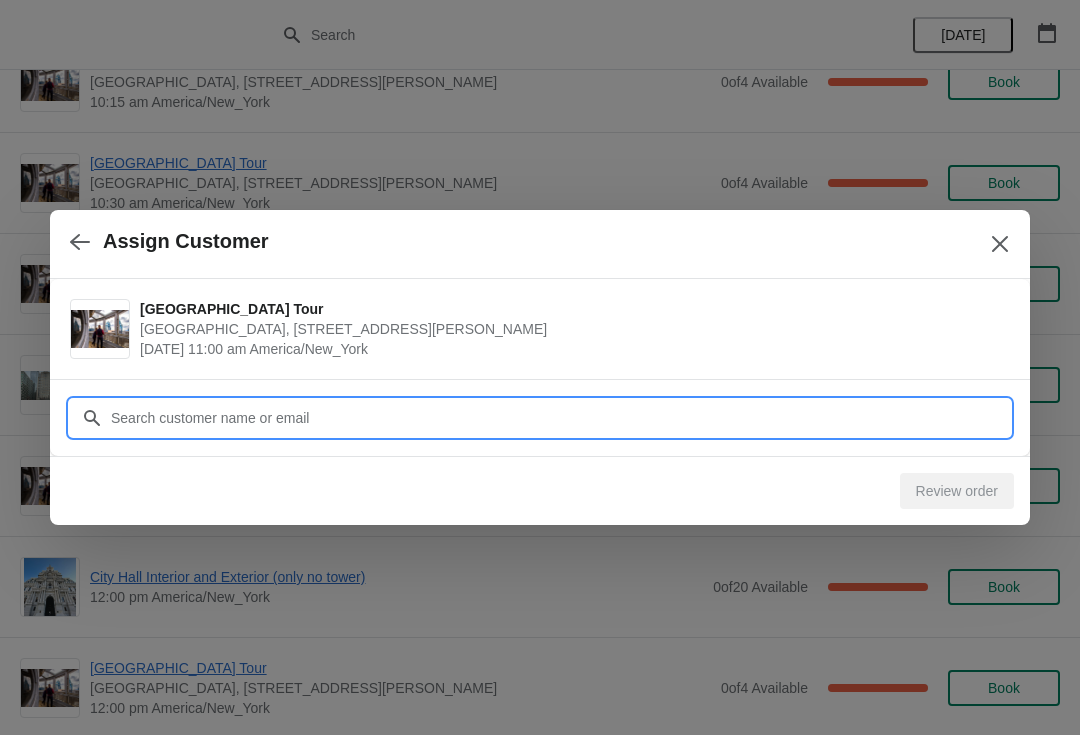 click on "Customer" at bounding box center (560, 418) 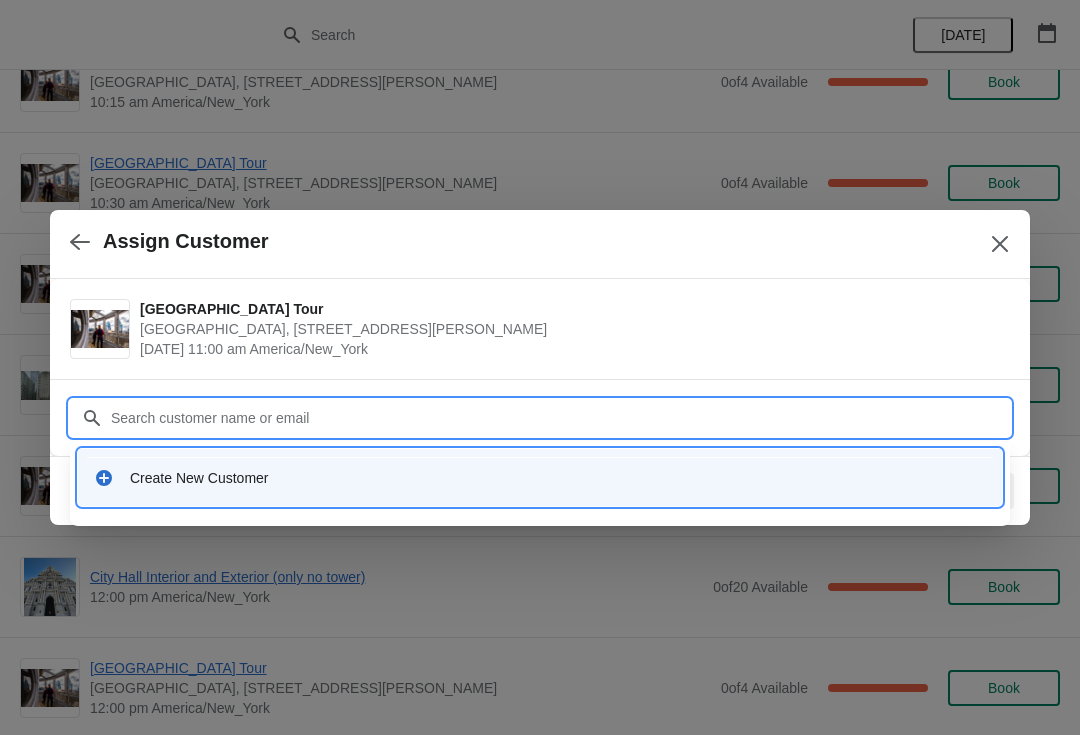 click on "Create New Customer" at bounding box center (558, 478) 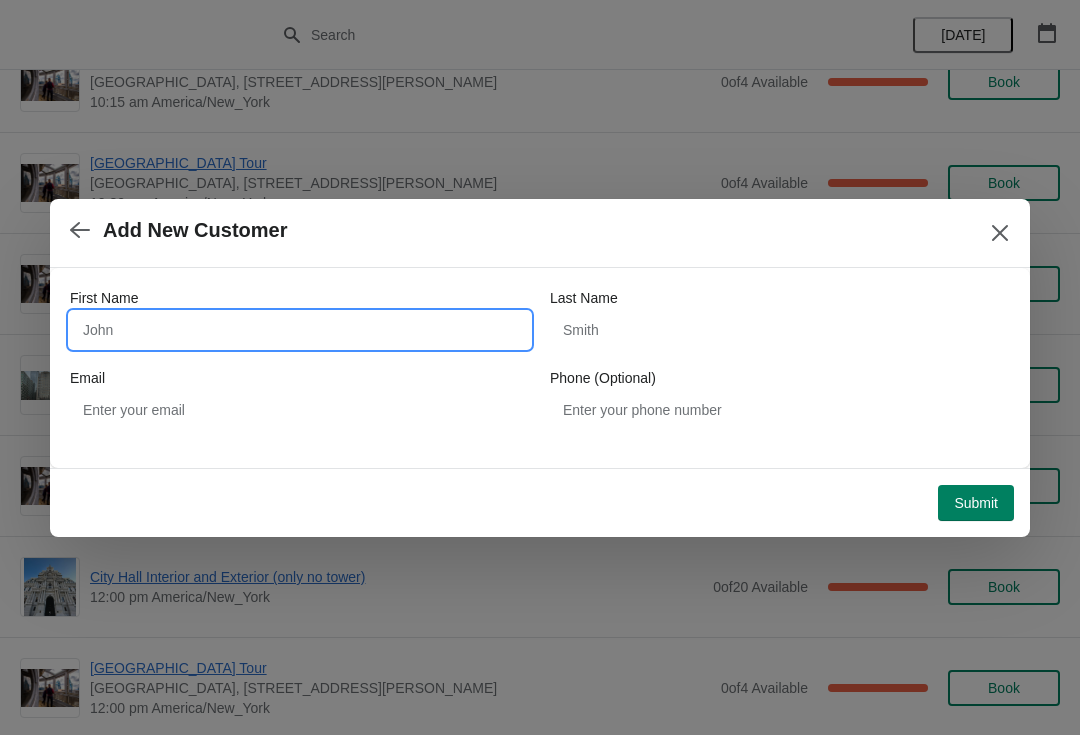 click on "First Name" at bounding box center [300, 330] 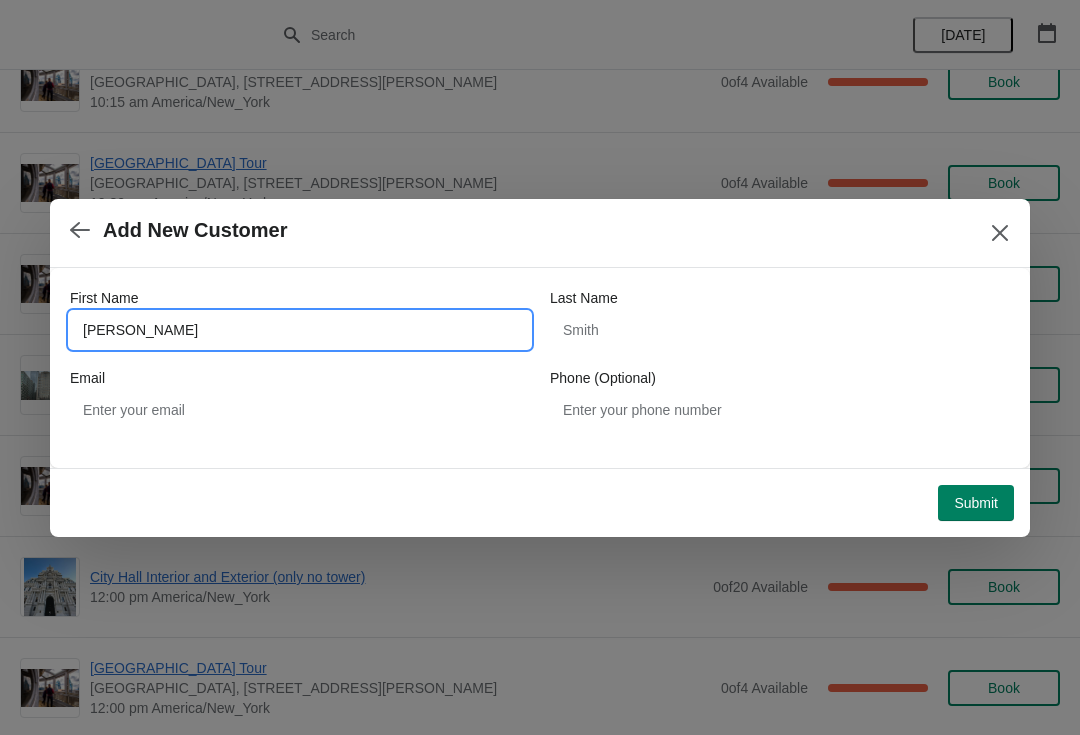 type on "Manuel" 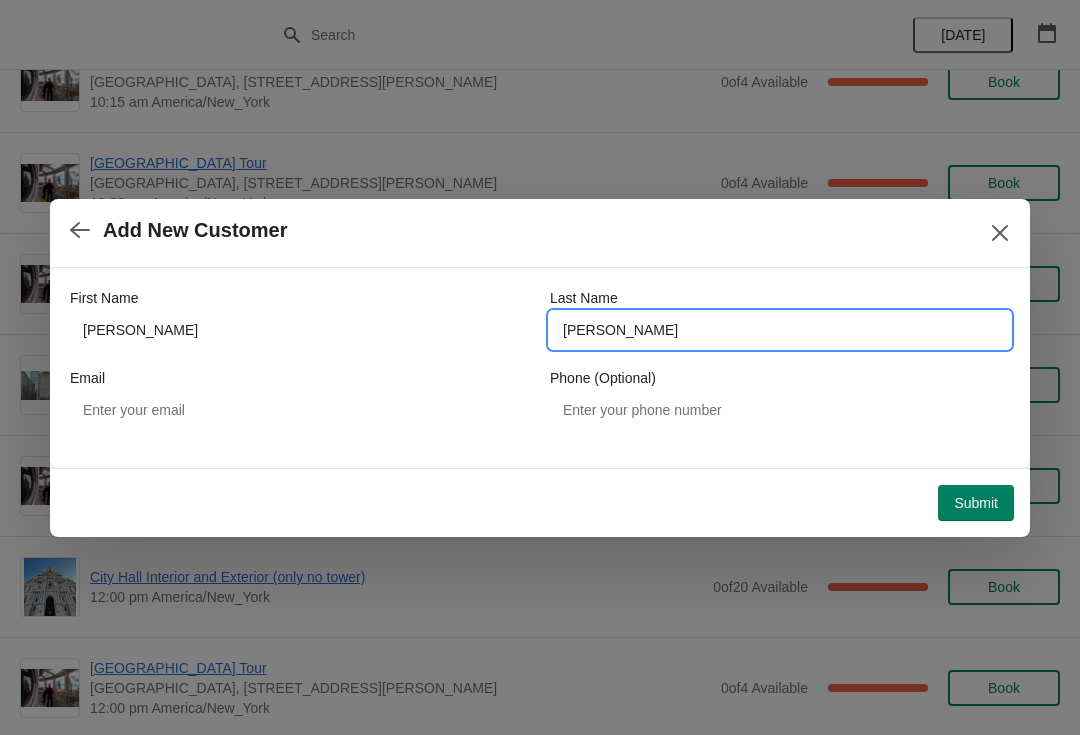 type on "Acosta" 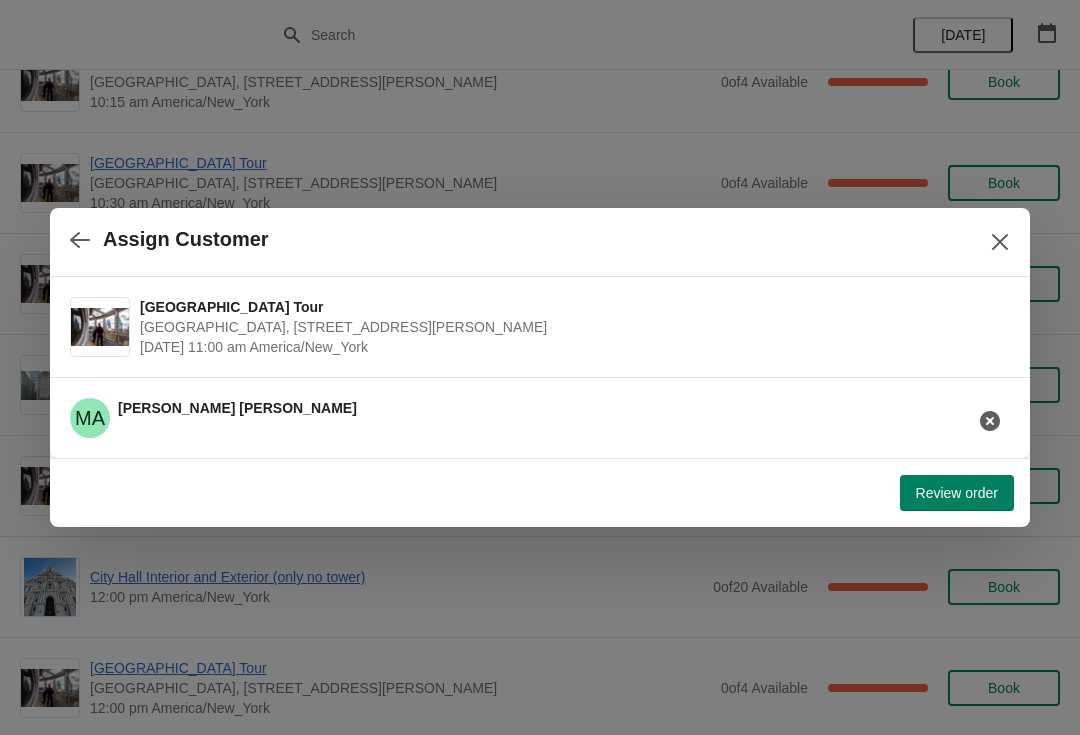 click on "Review order" at bounding box center [957, 493] 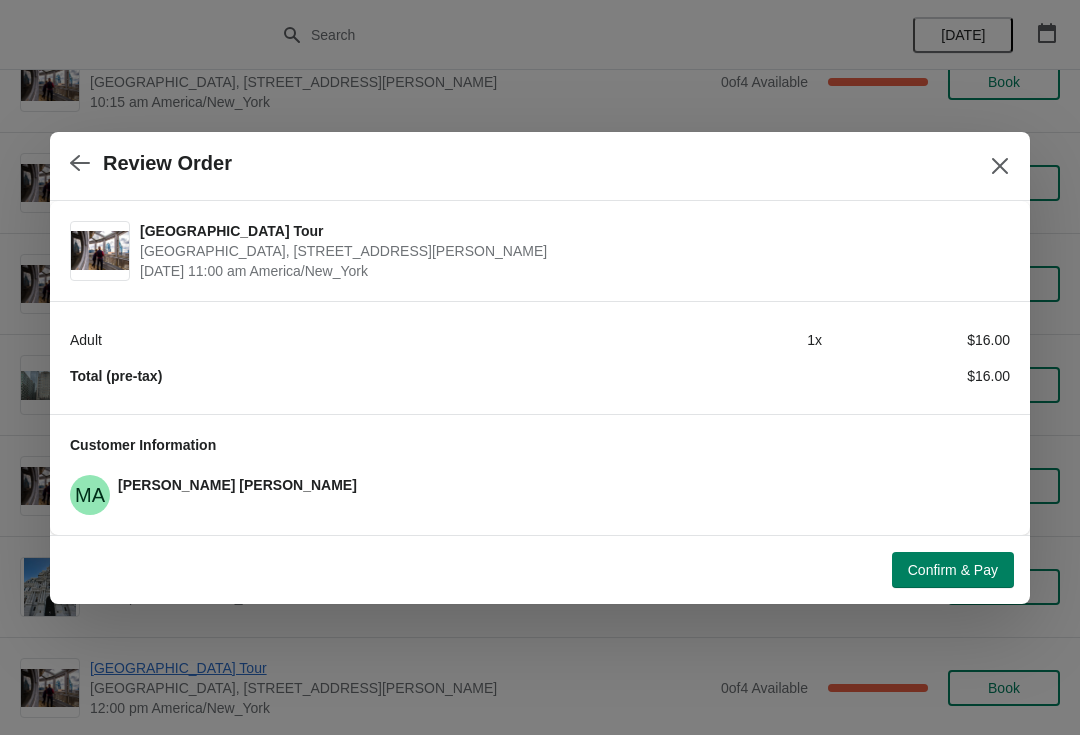 click on "Confirm & Pay" at bounding box center [953, 570] 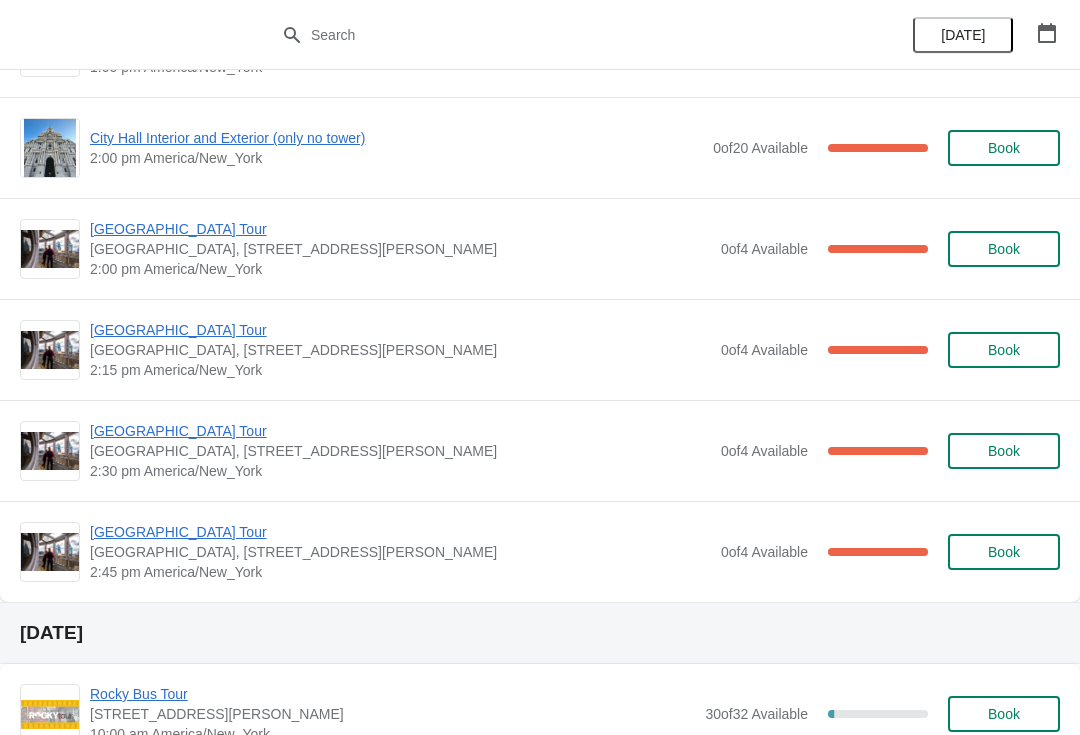 scroll, scrollTop: 1603, scrollLeft: 0, axis: vertical 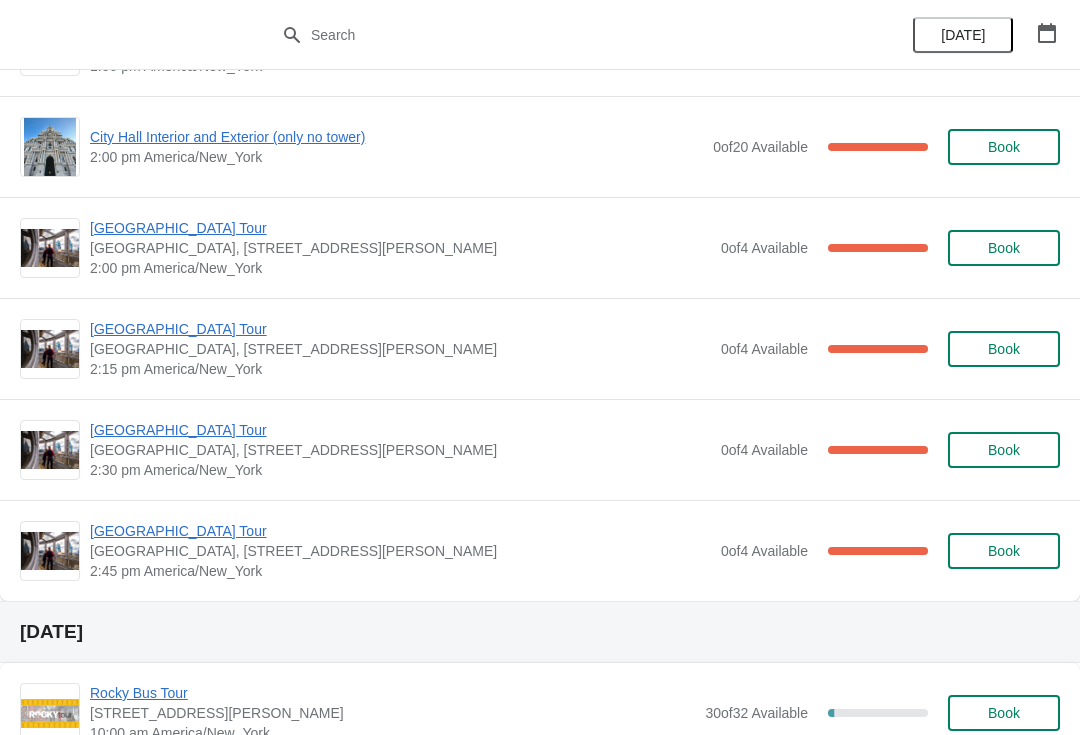 click at bounding box center [1047, 33] 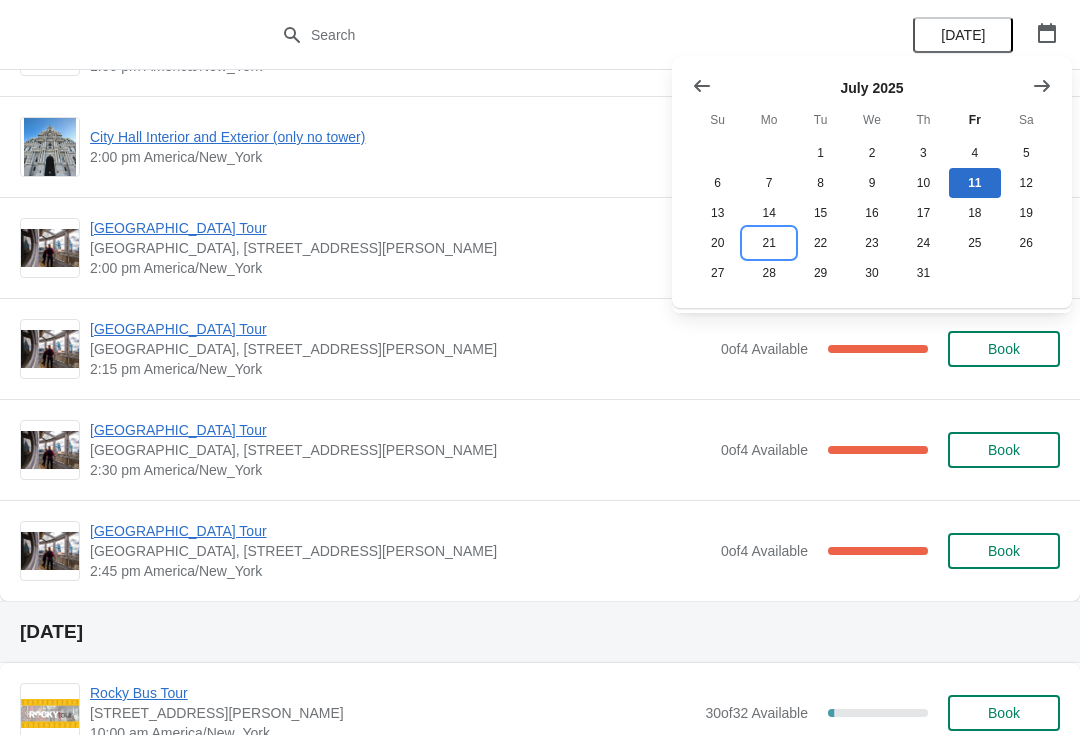 click on "21" at bounding box center (768, 243) 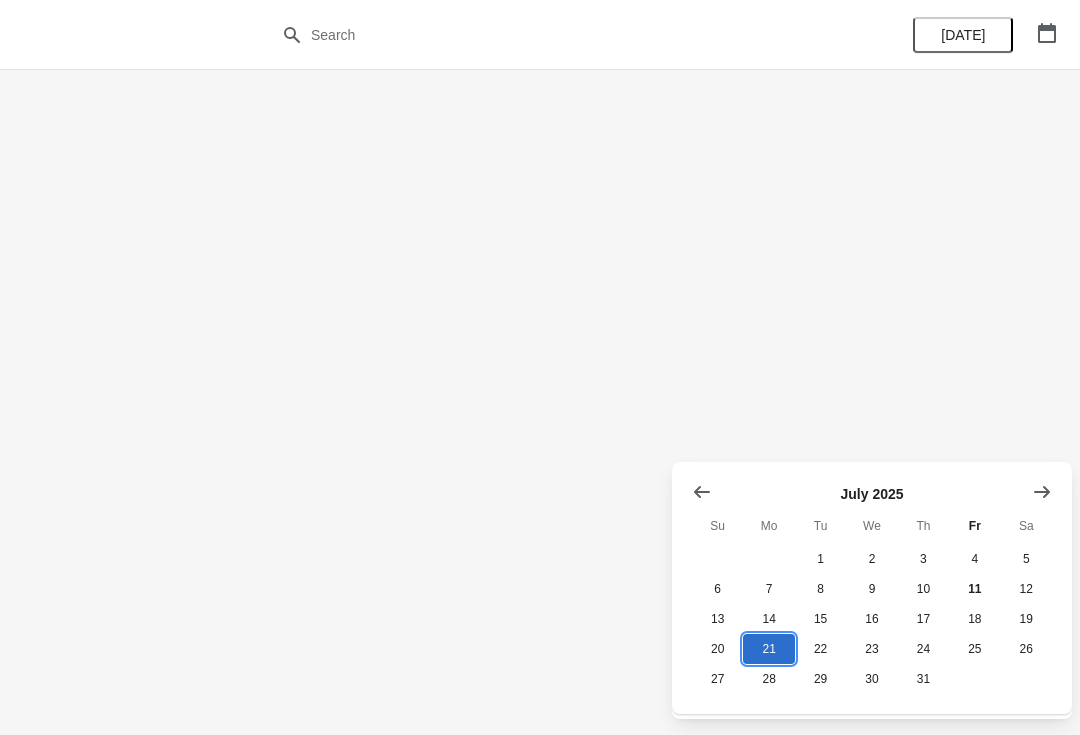 scroll, scrollTop: 0, scrollLeft: 0, axis: both 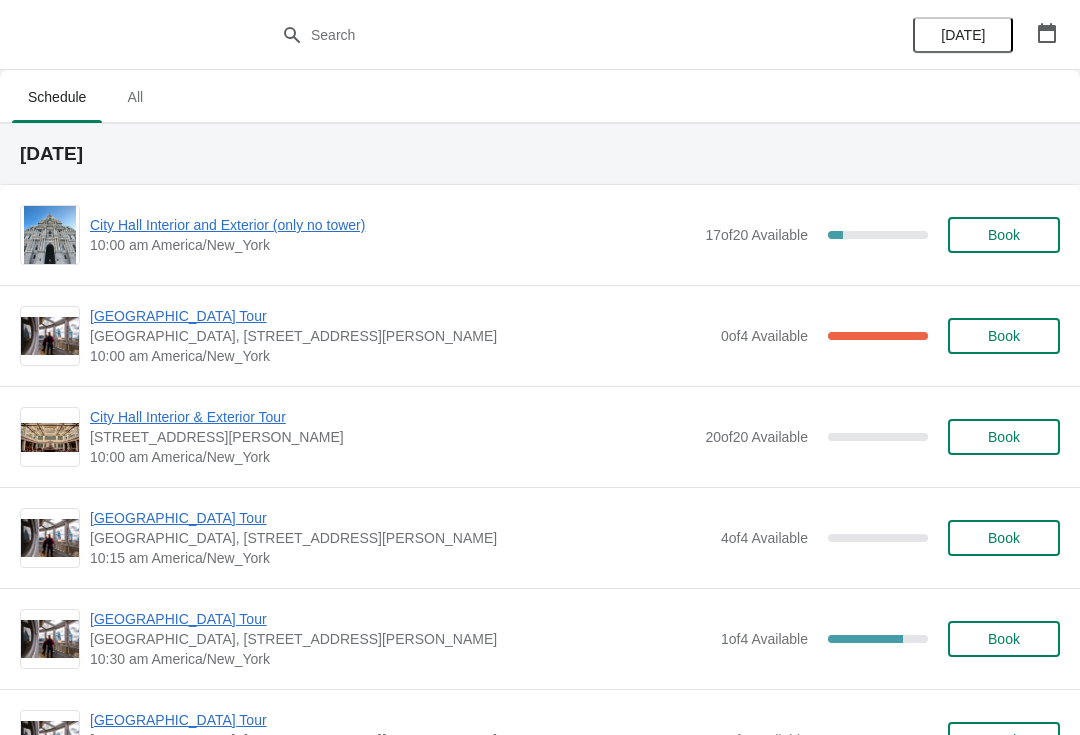 click 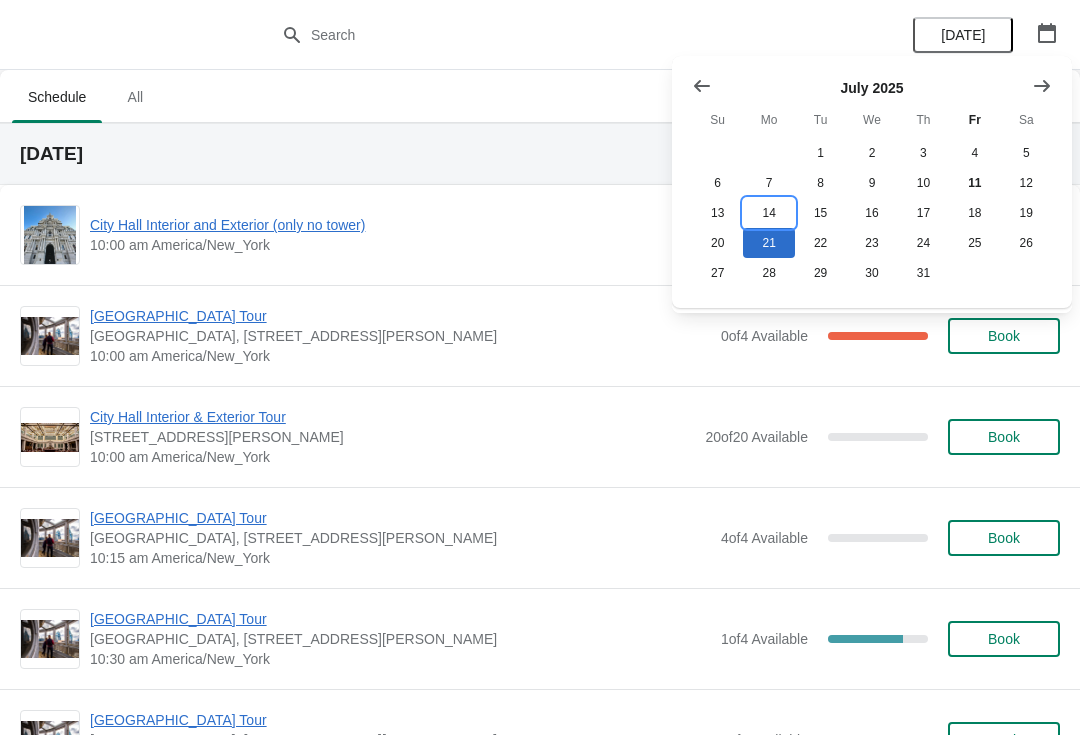 click on "14" at bounding box center (768, 213) 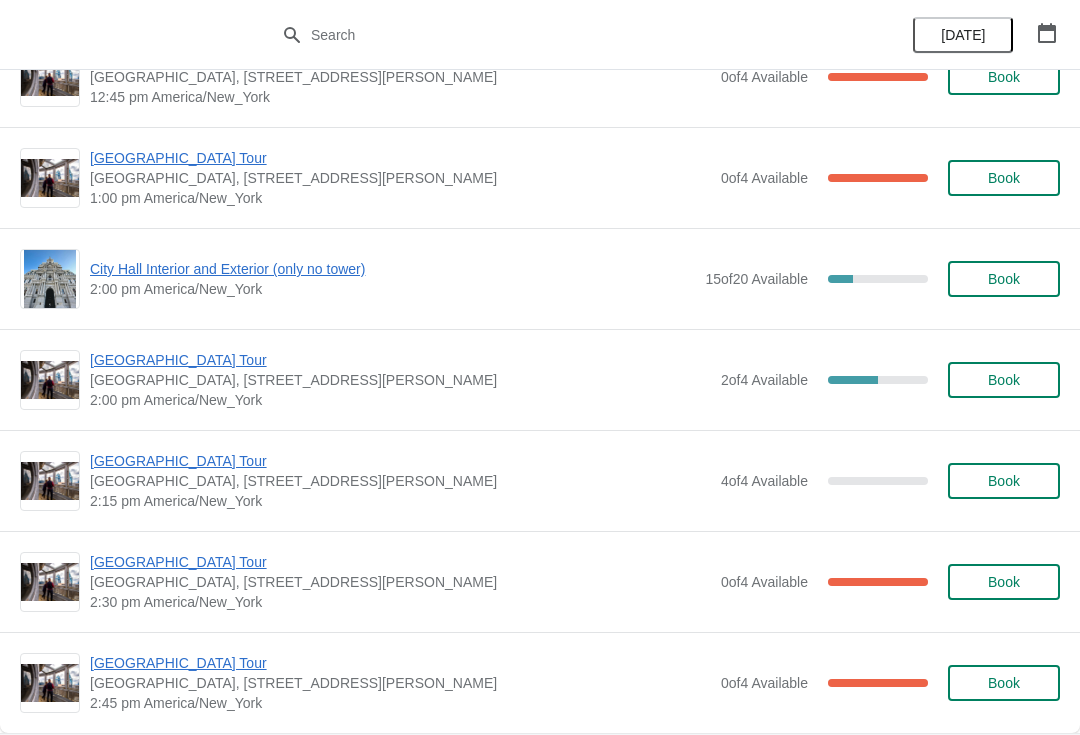scroll, scrollTop: 1368, scrollLeft: 0, axis: vertical 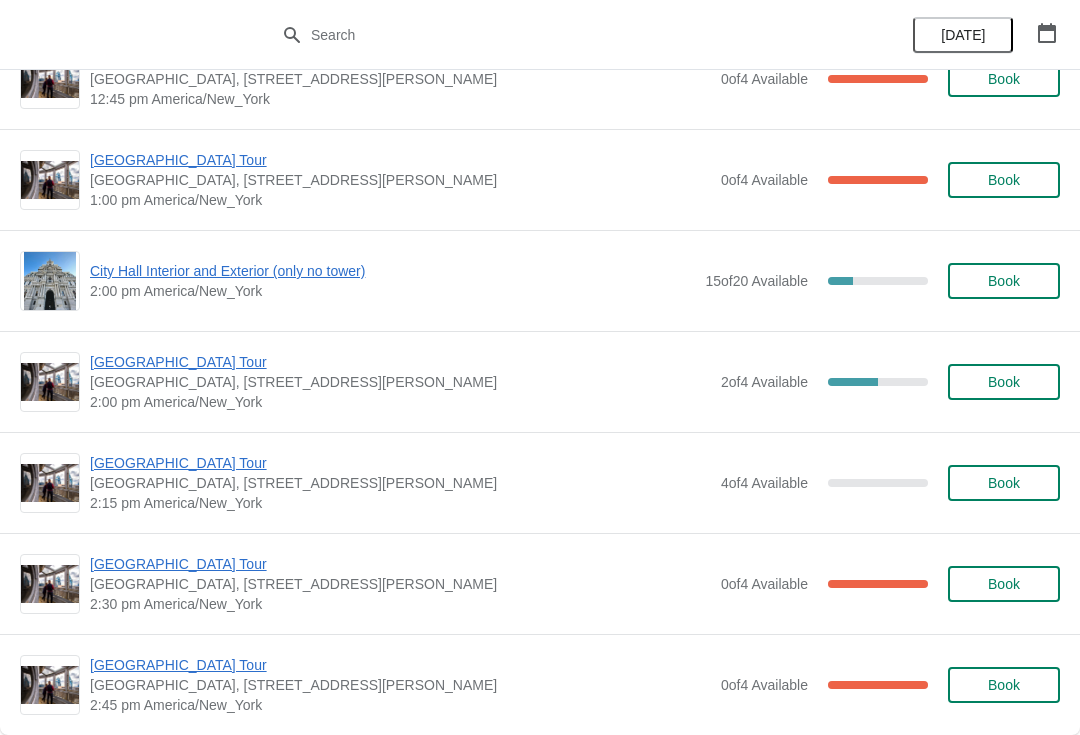click on "Book" at bounding box center (1004, 382) 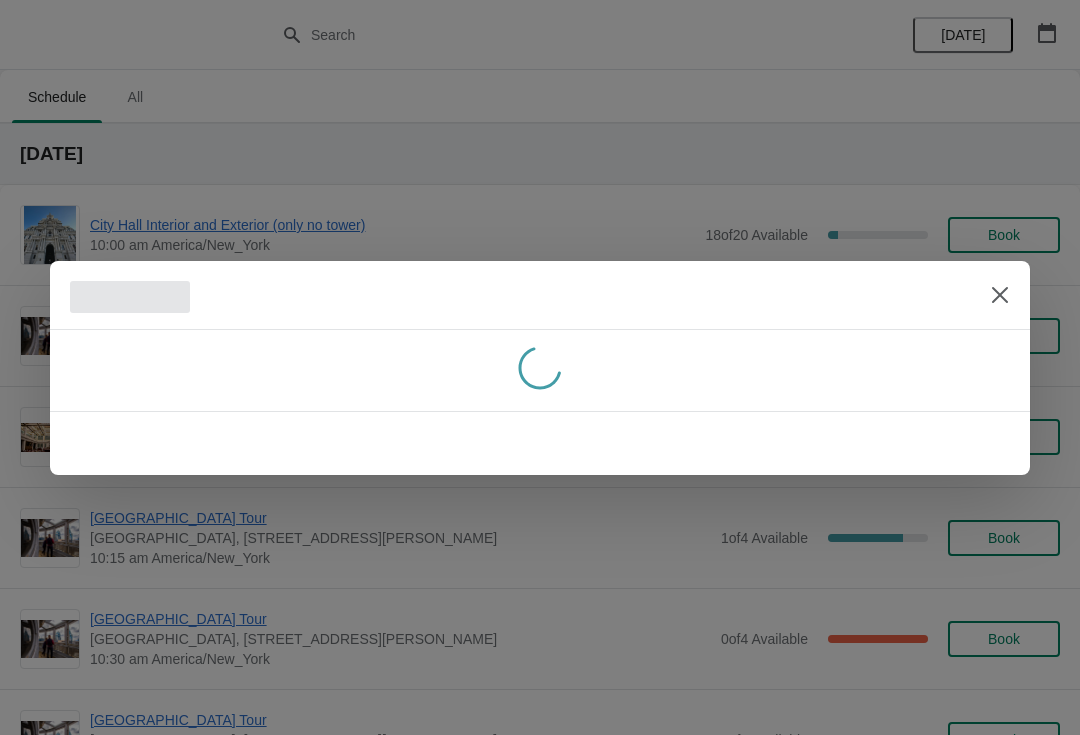 scroll, scrollTop: 0, scrollLeft: 0, axis: both 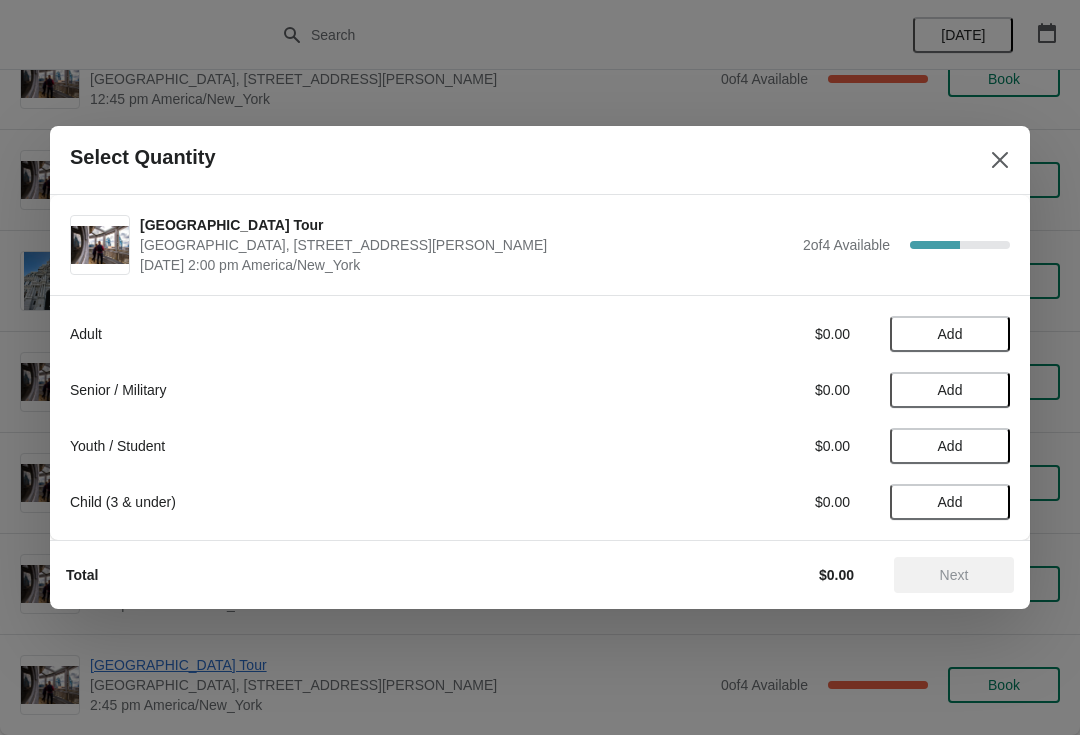 click on "Add" at bounding box center (950, 446) 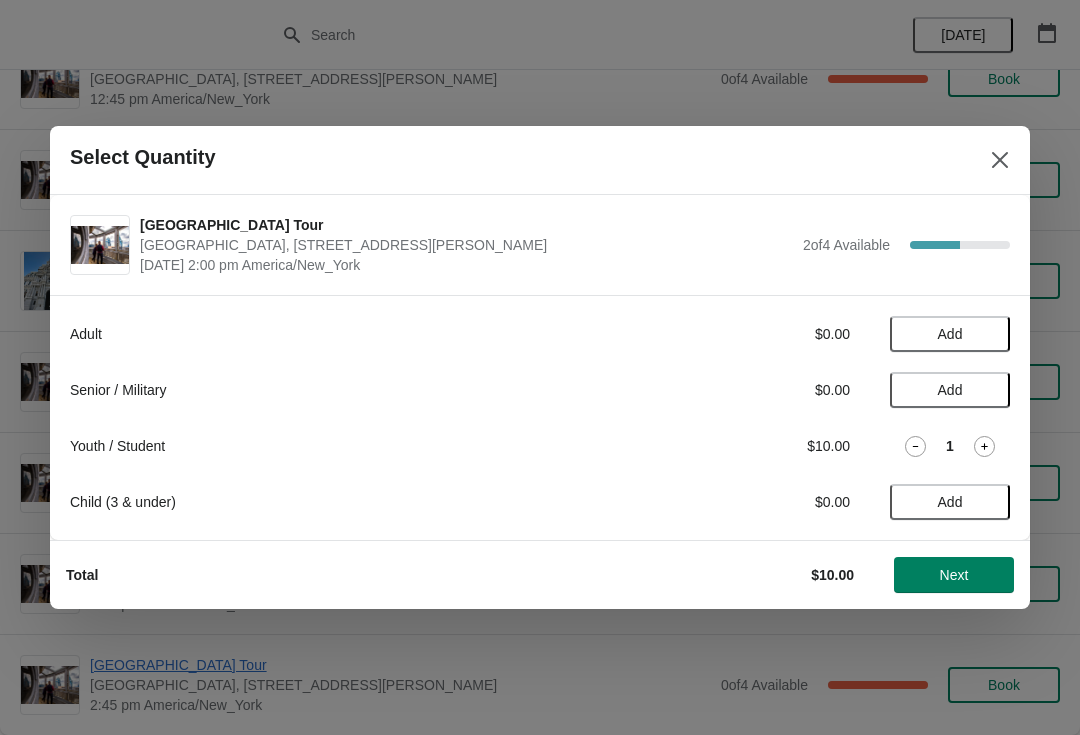click on "Add" at bounding box center (950, 334) 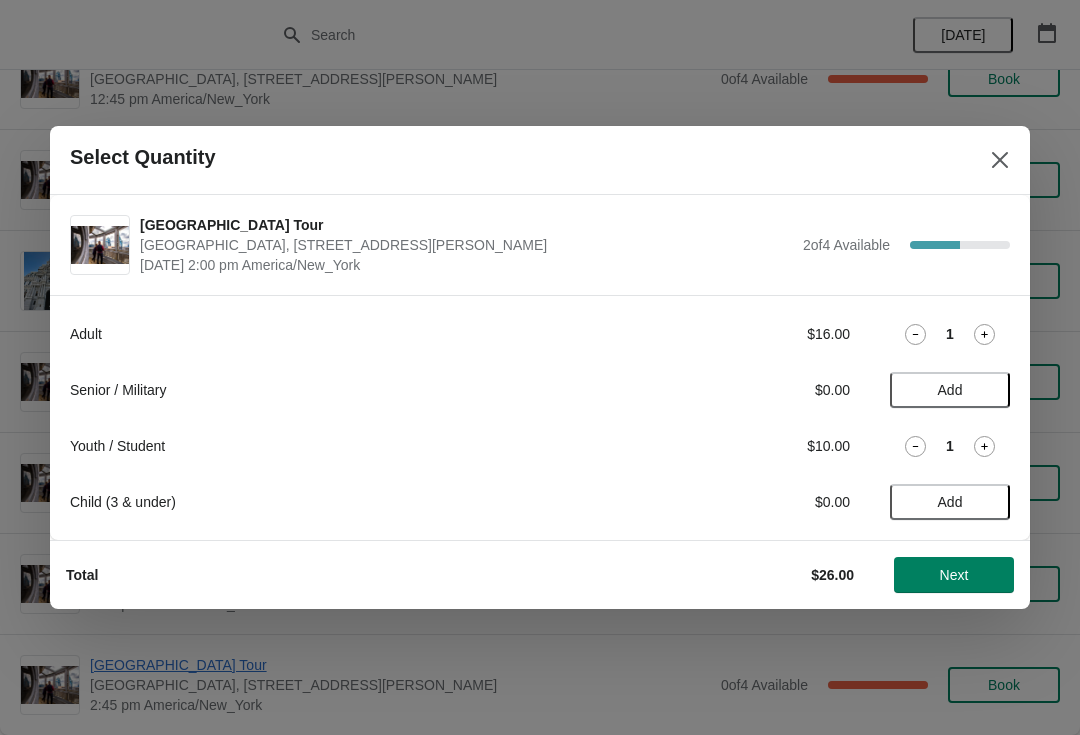 click on "Next" at bounding box center [954, 575] 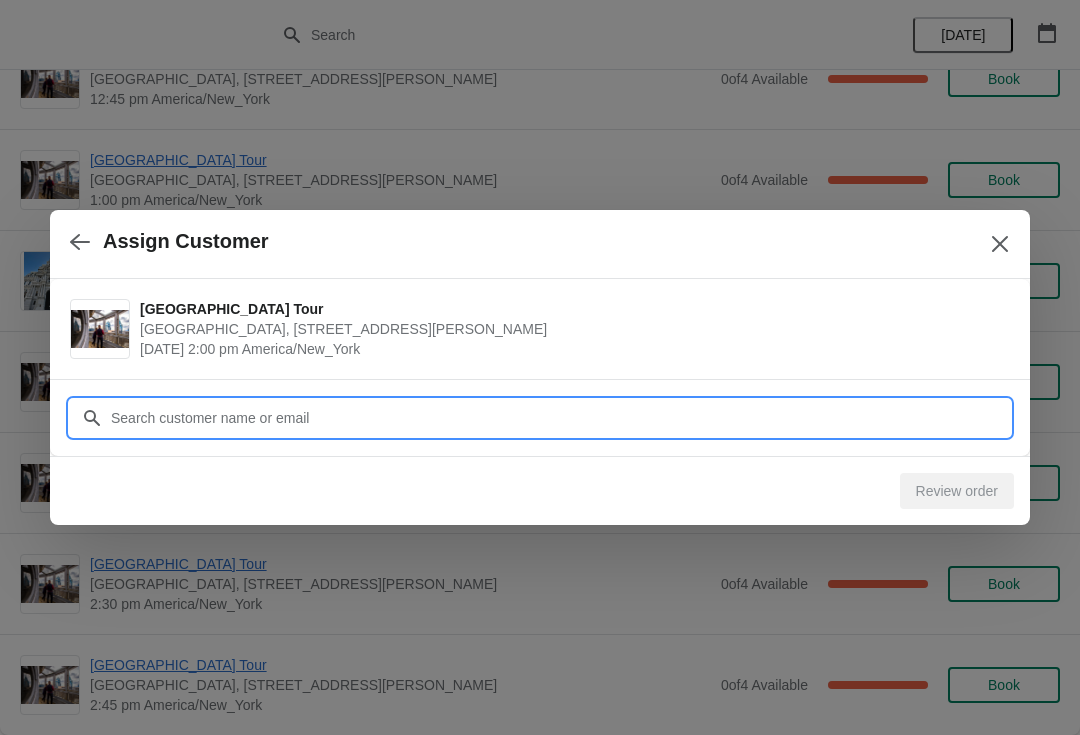 click on "Customer" at bounding box center [560, 418] 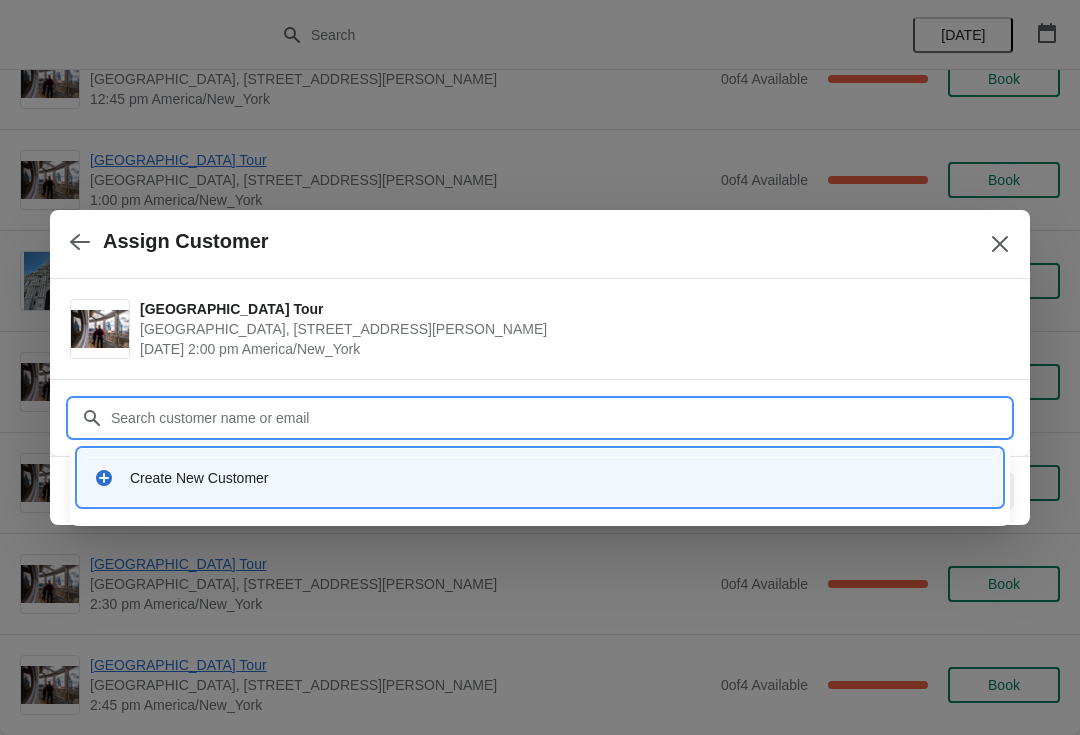 click on "Create New Customer" at bounding box center (558, 478) 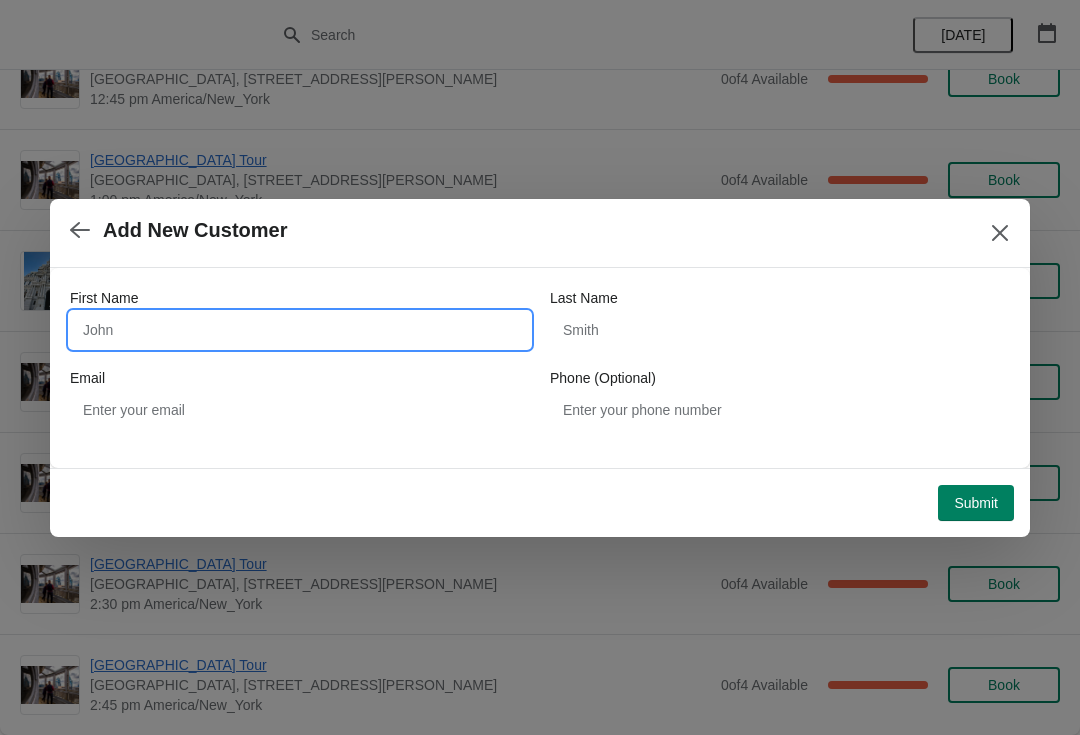 click on "First Name" at bounding box center (300, 330) 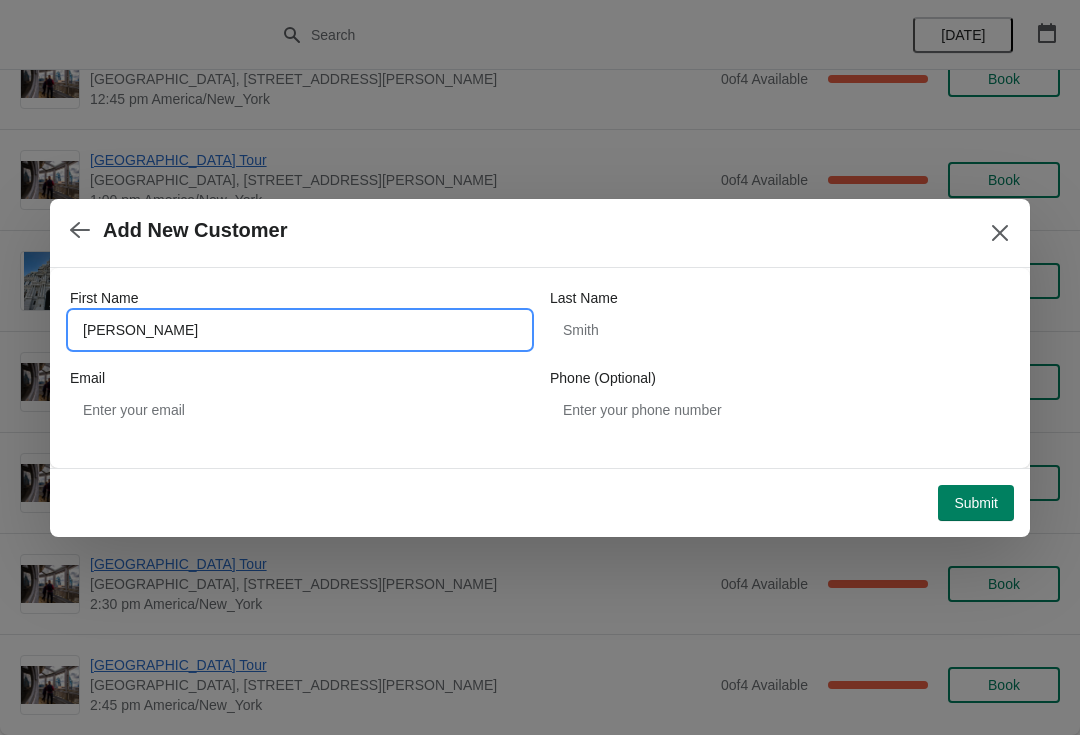 type on "[PERSON_NAME]" 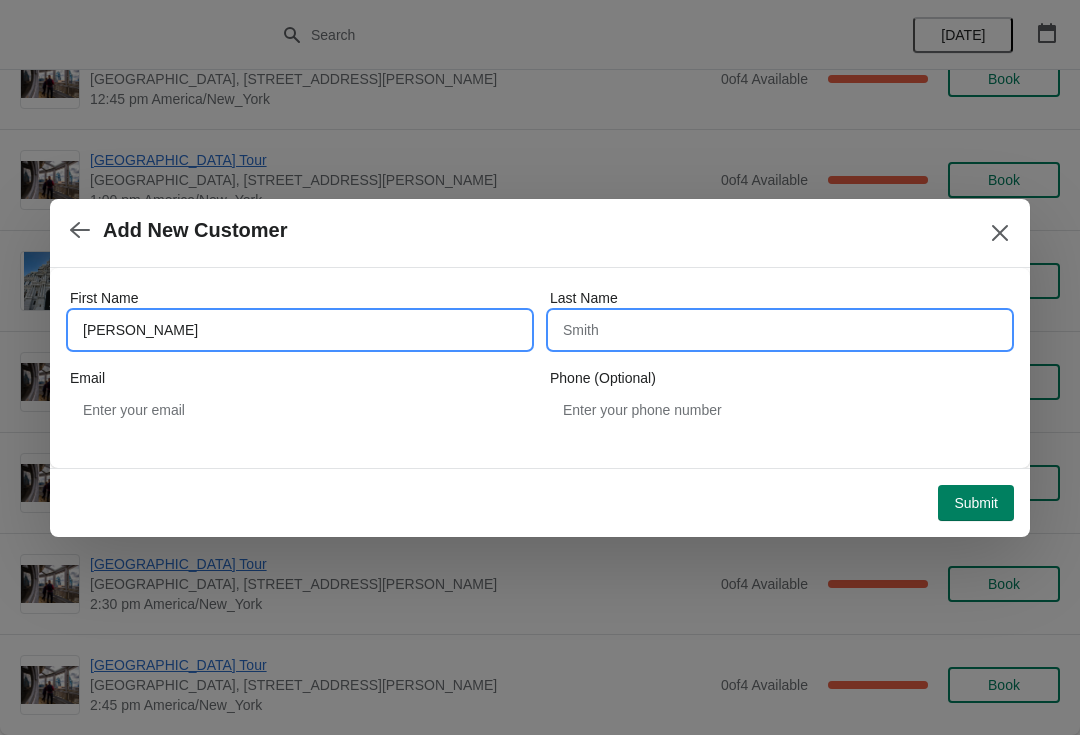 click on "Last Name" at bounding box center (780, 330) 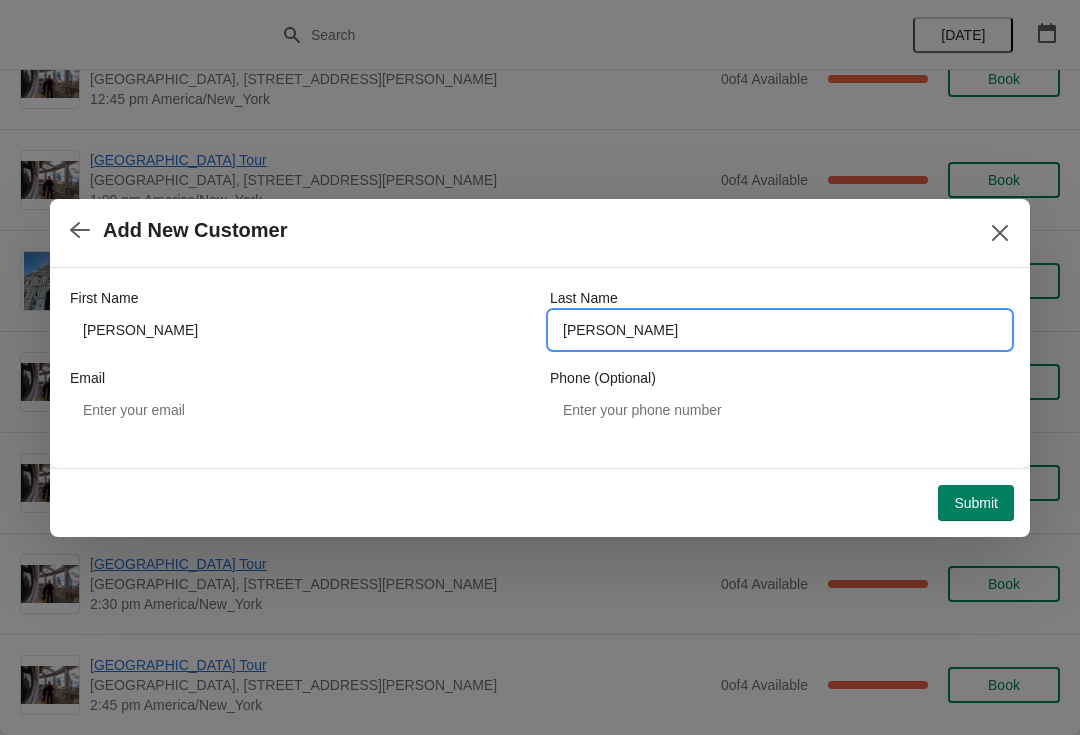 type on "[PERSON_NAME]" 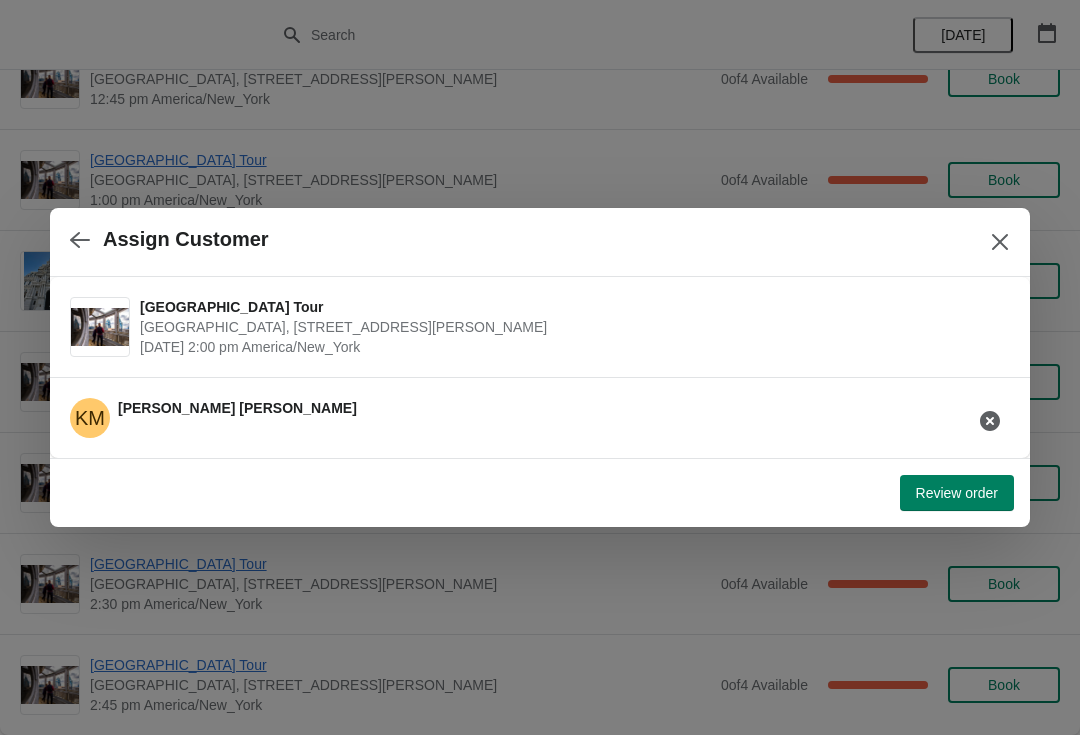 click on "Review order" at bounding box center [957, 493] 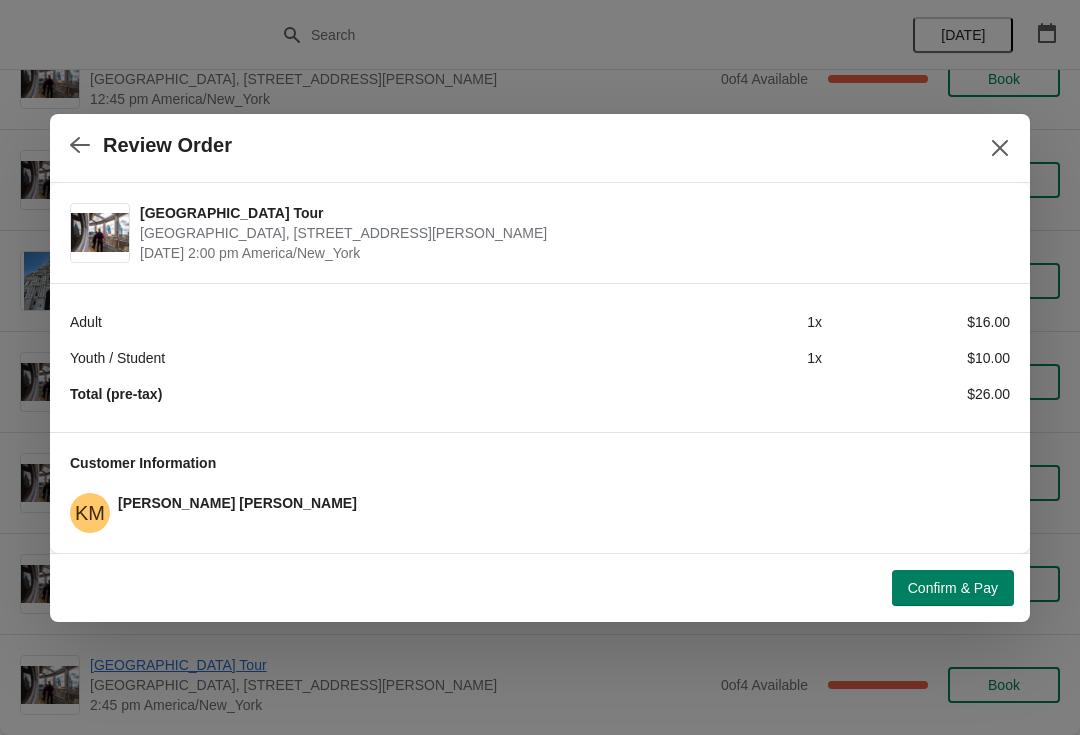 click on "[PERSON_NAME]" at bounding box center [564, 503] 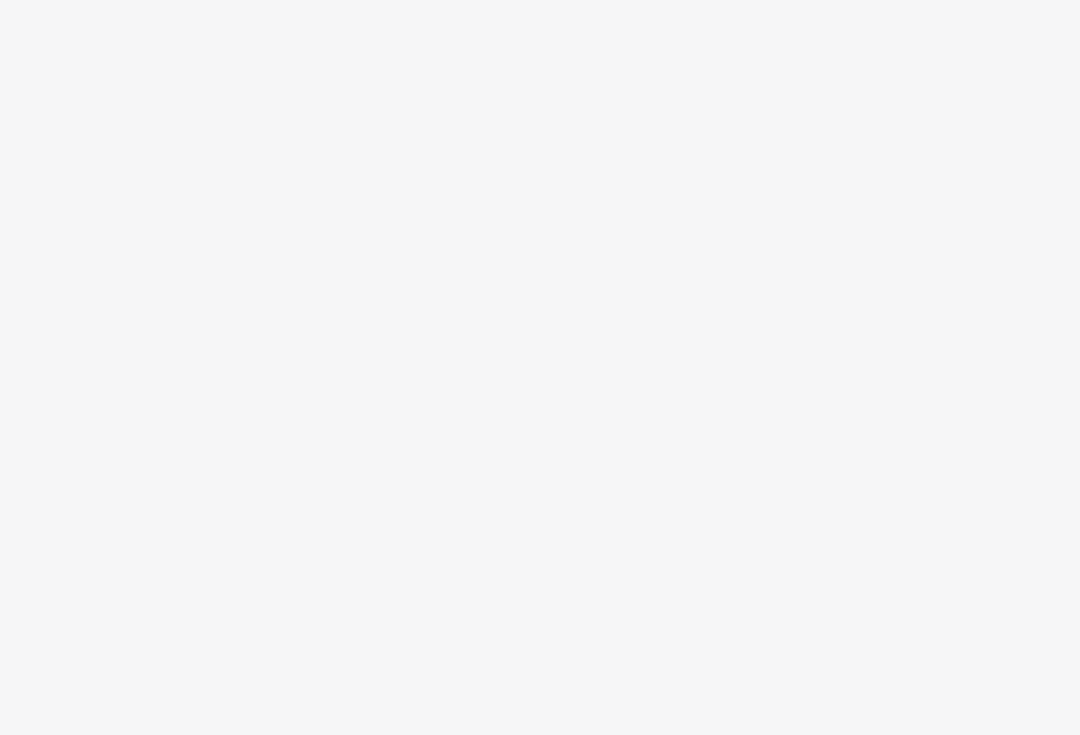 scroll, scrollTop: 0, scrollLeft: 0, axis: both 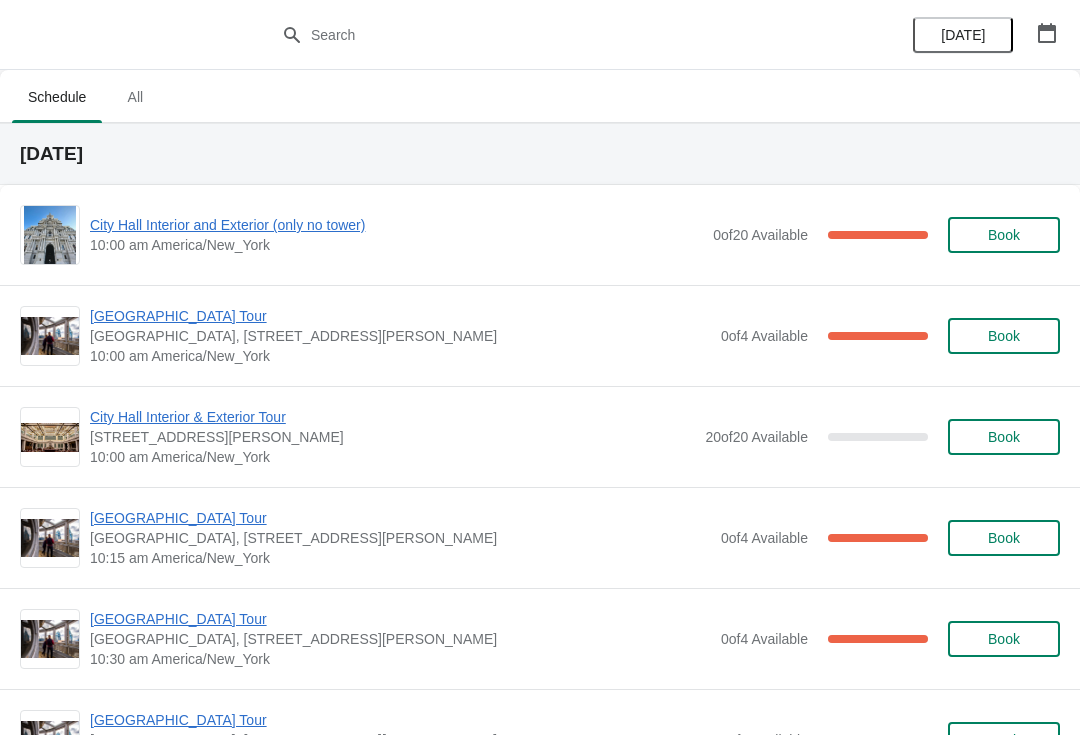 click on "City Hall Interior and Exterior (only no tower)" at bounding box center [396, 225] 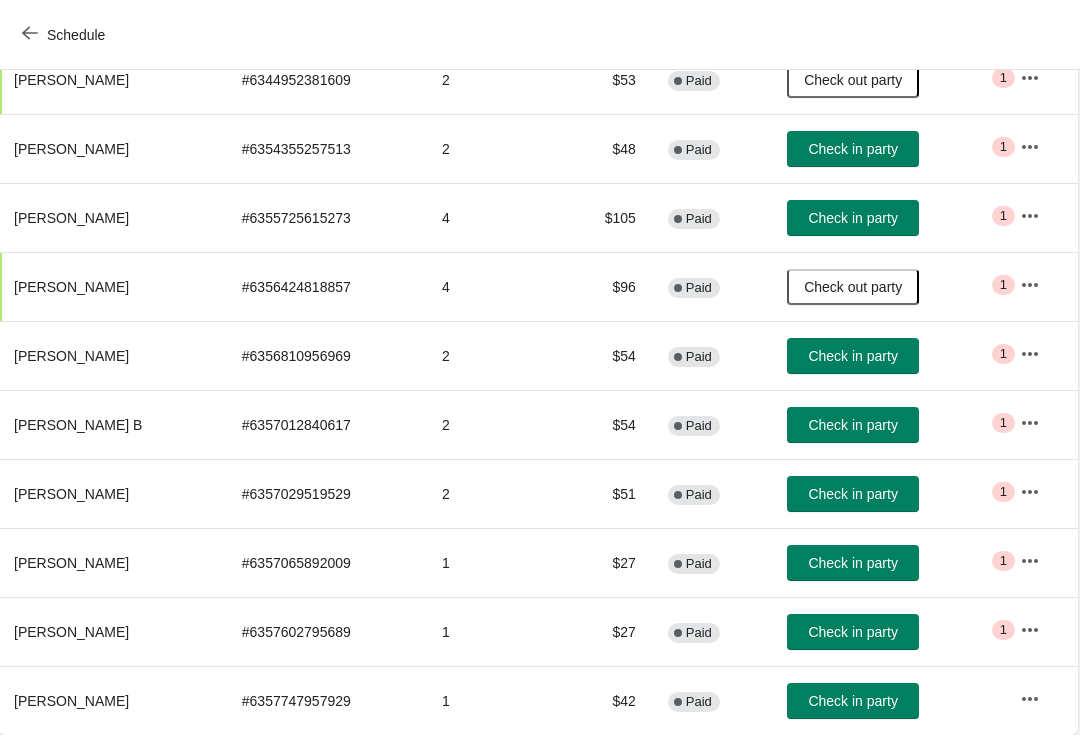 scroll, scrollTop: 266, scrollLeft: 1, axis: both 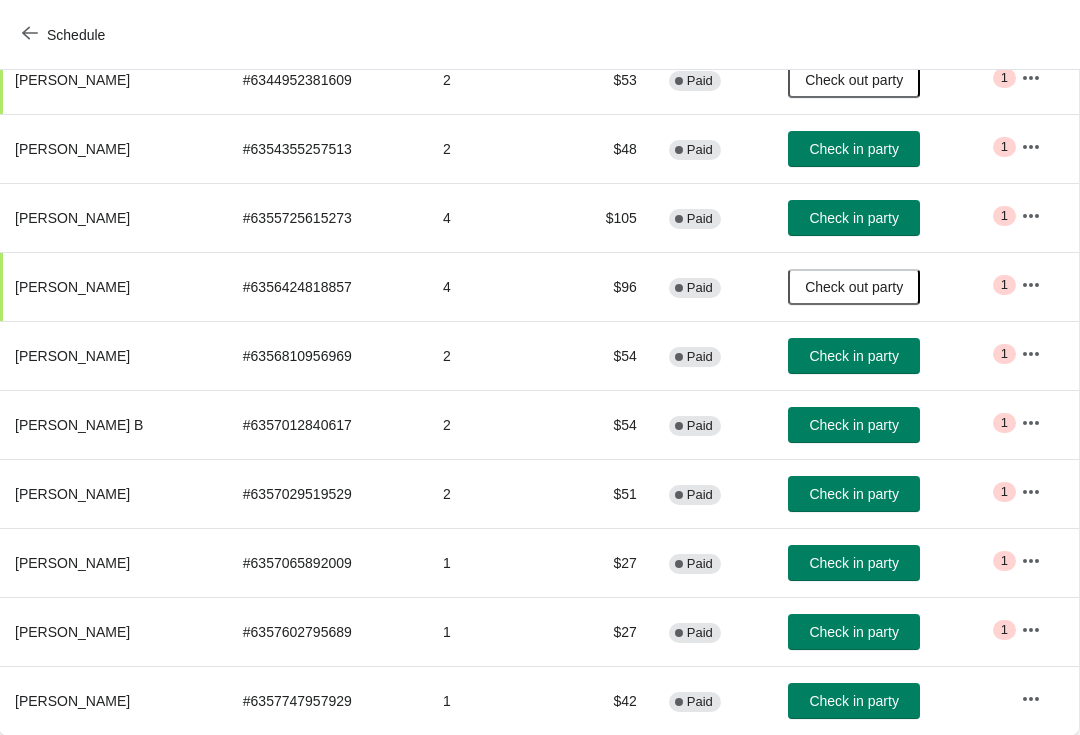 click on "Check in party" at bounding box center (854, 632) 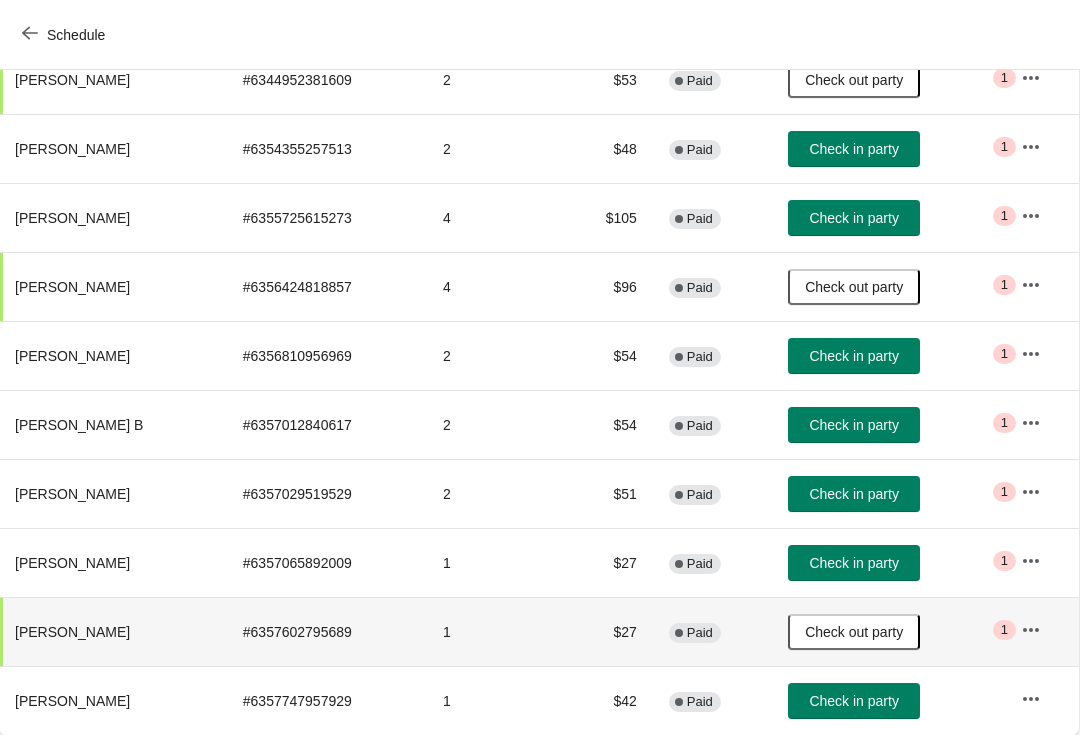 click on "Check in party" at bounding box center [854, 701] 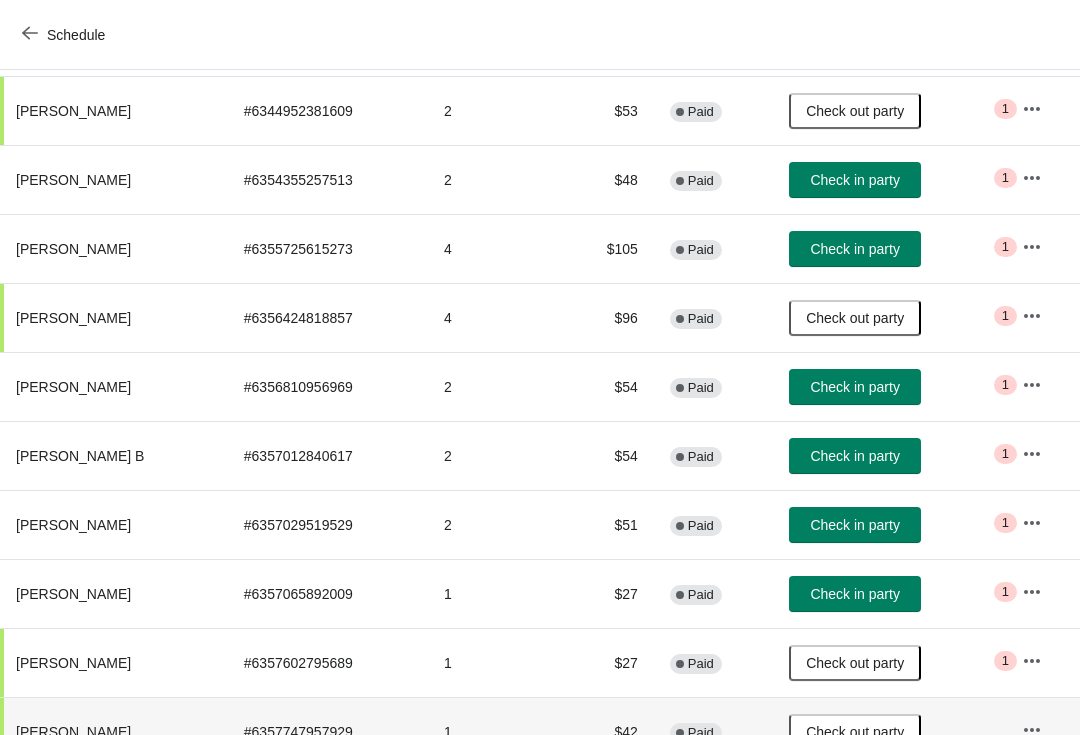 scroll, scrollTop: 236, scrollLeft: 0, axis: vertical 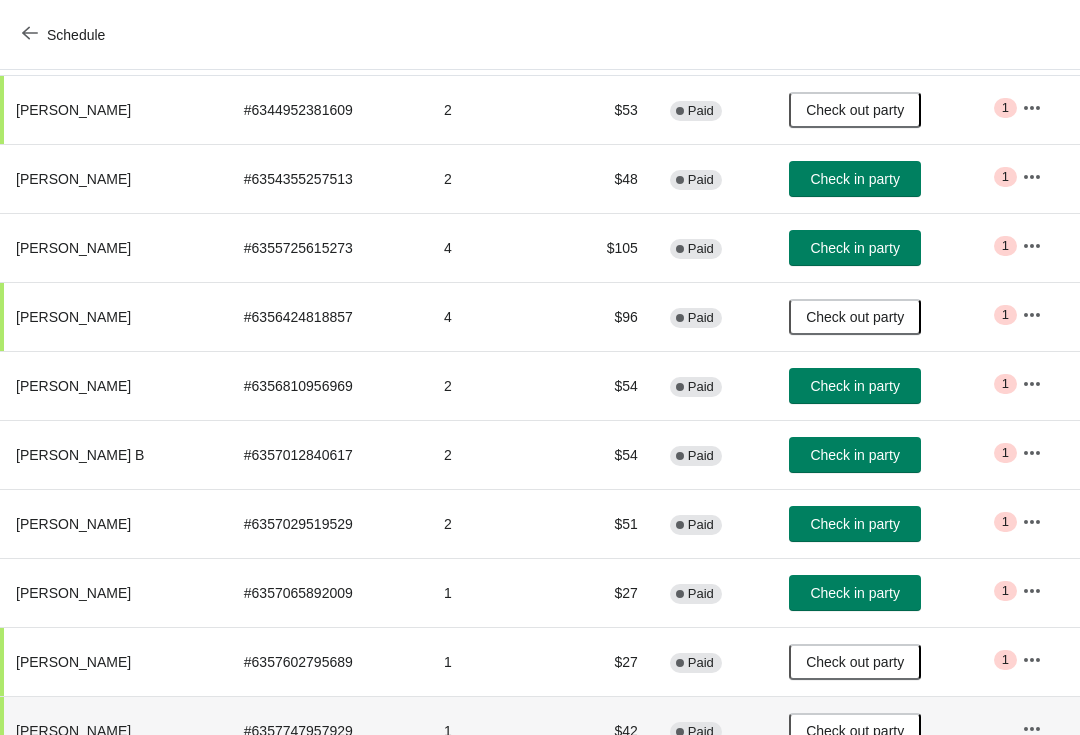 click on "Check in party" at bounding box center (855, 593) 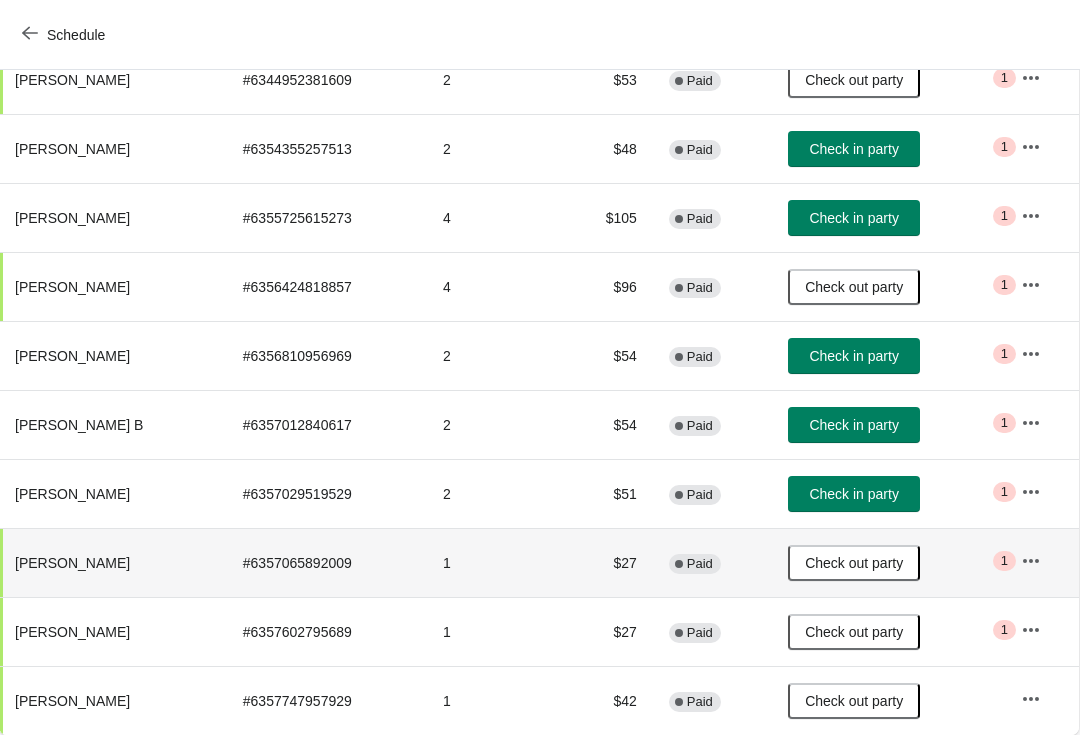 scroll, scrollTop: 266, scrollLeft: 1, axis: both 